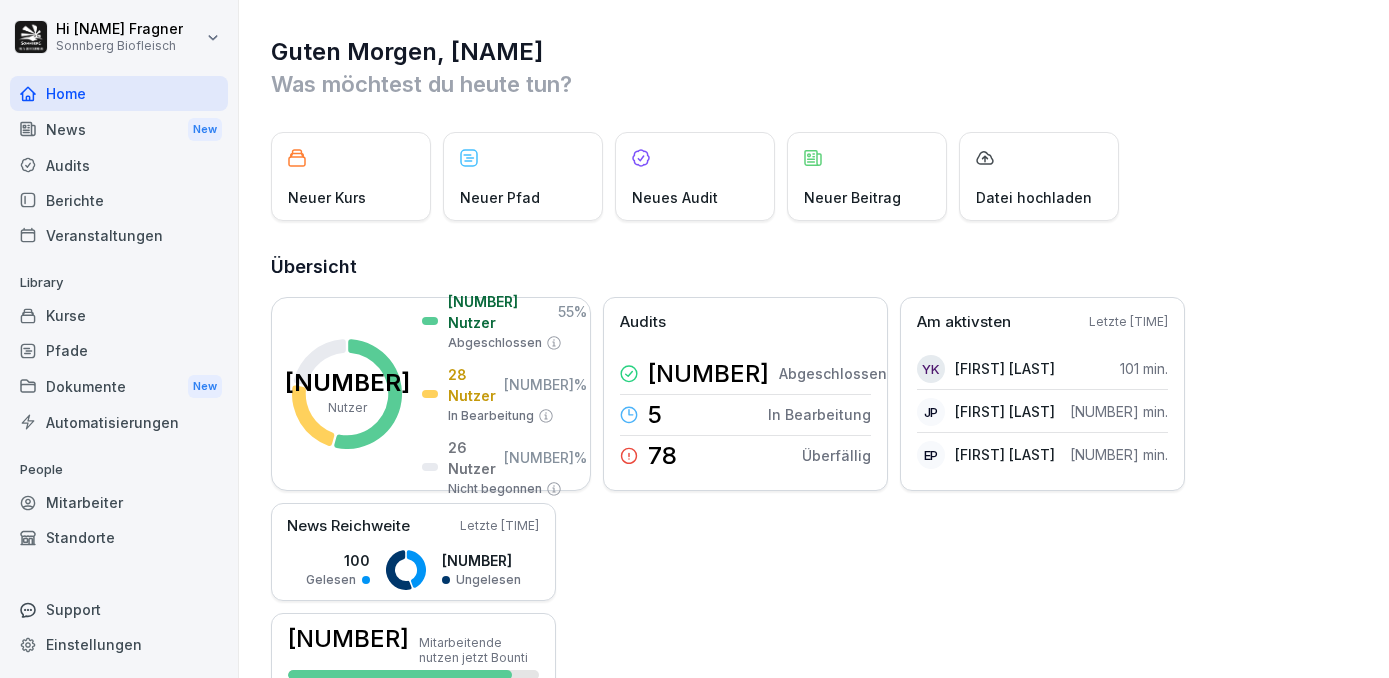 scroll, scrollTop: 0, scrollLeft: 0, axis: both 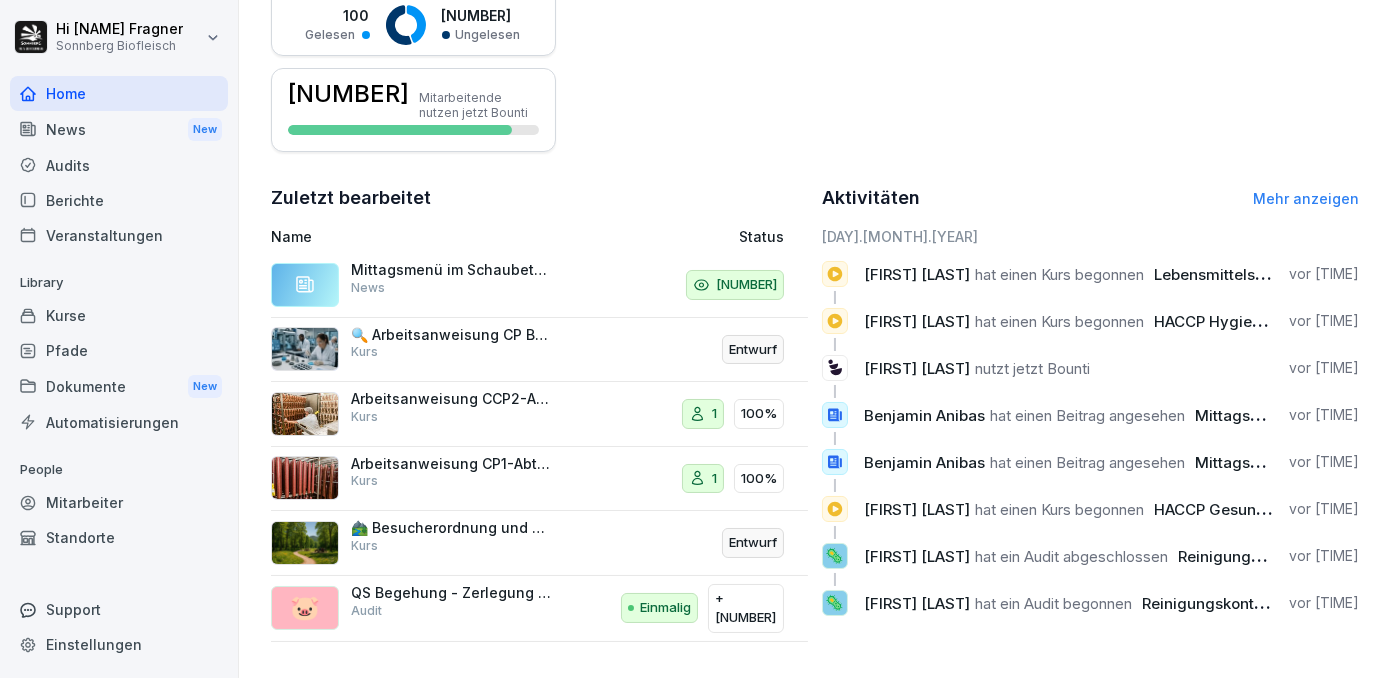 click on "Mehr anzeigen" at bounding box center (1306, 198) 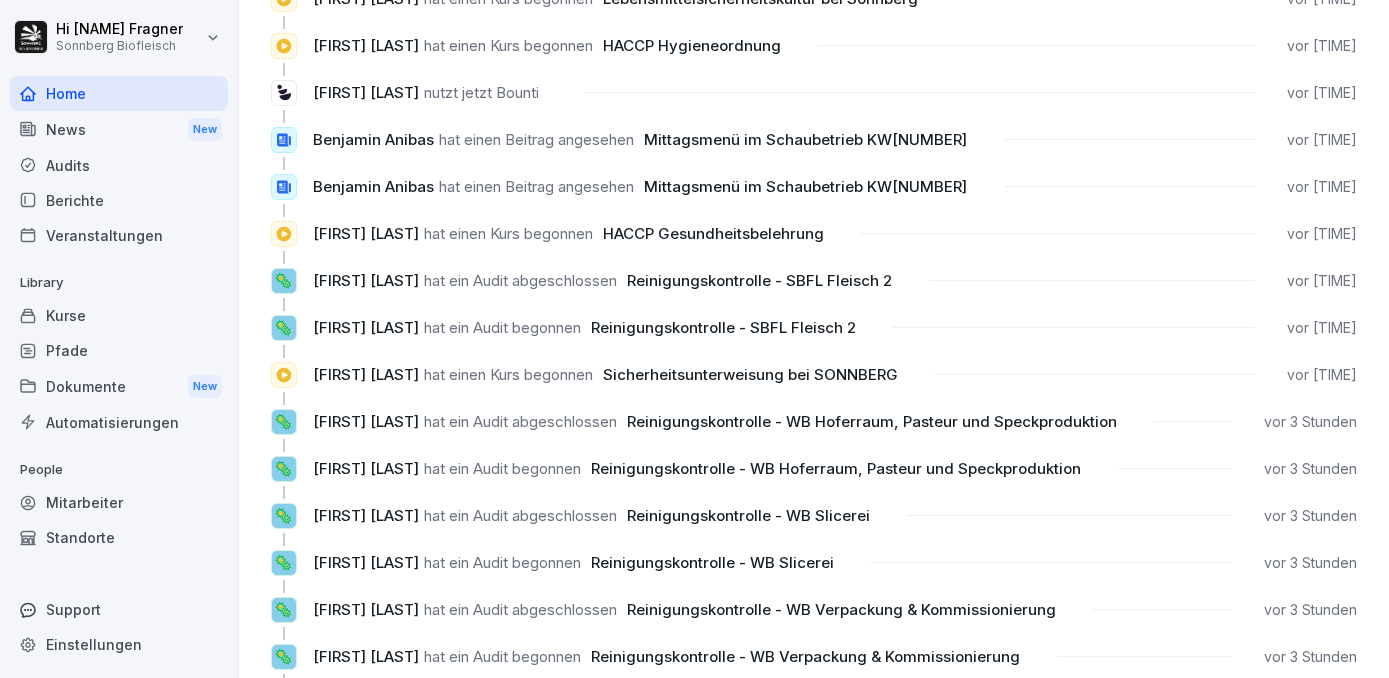 scroll, scrollTop: 0, scrollLeft: 0, axis: both 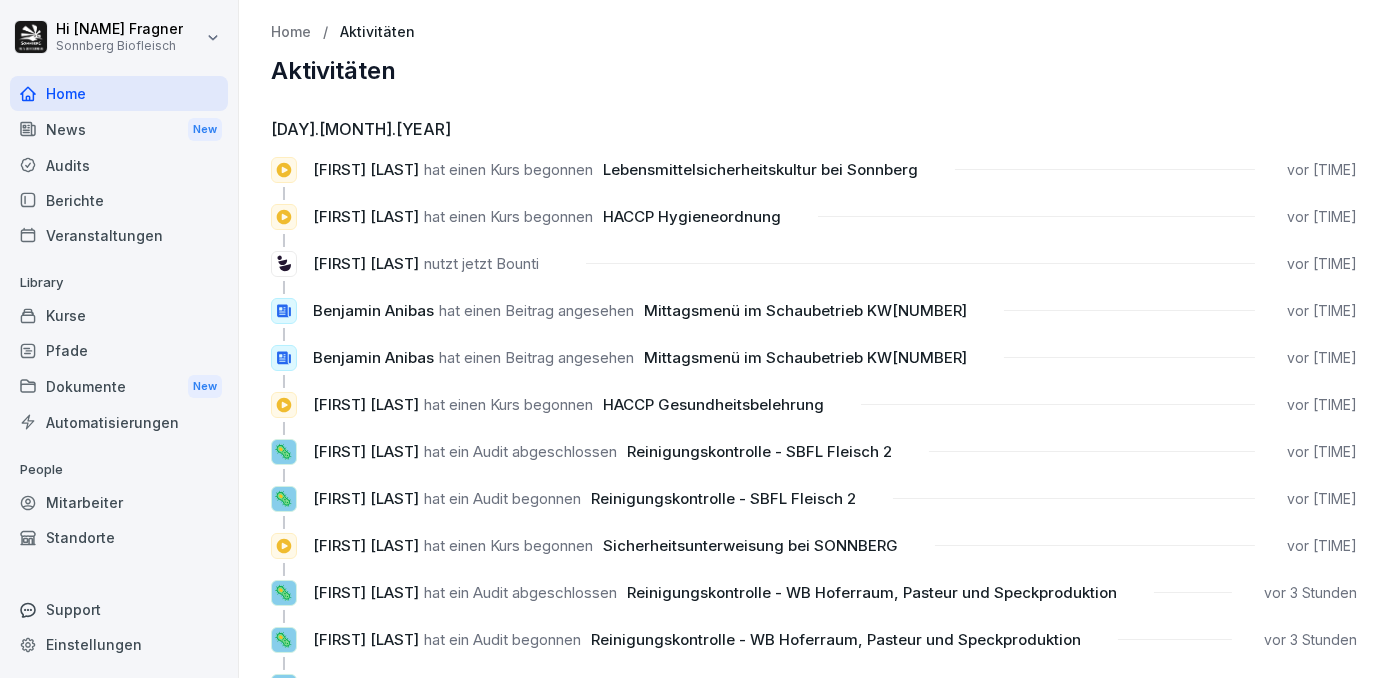 click on "Home" at bounding box center (119, 93) 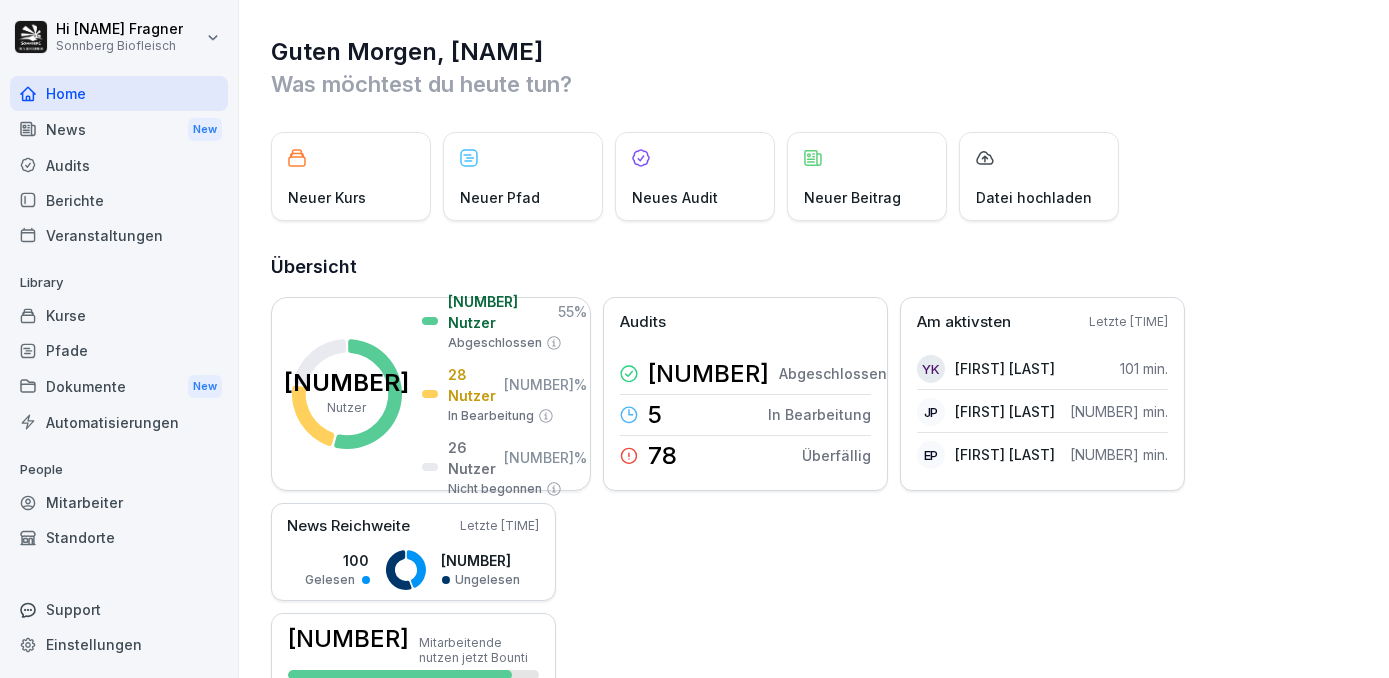 click on "Support" at bounding box center (119, 609) 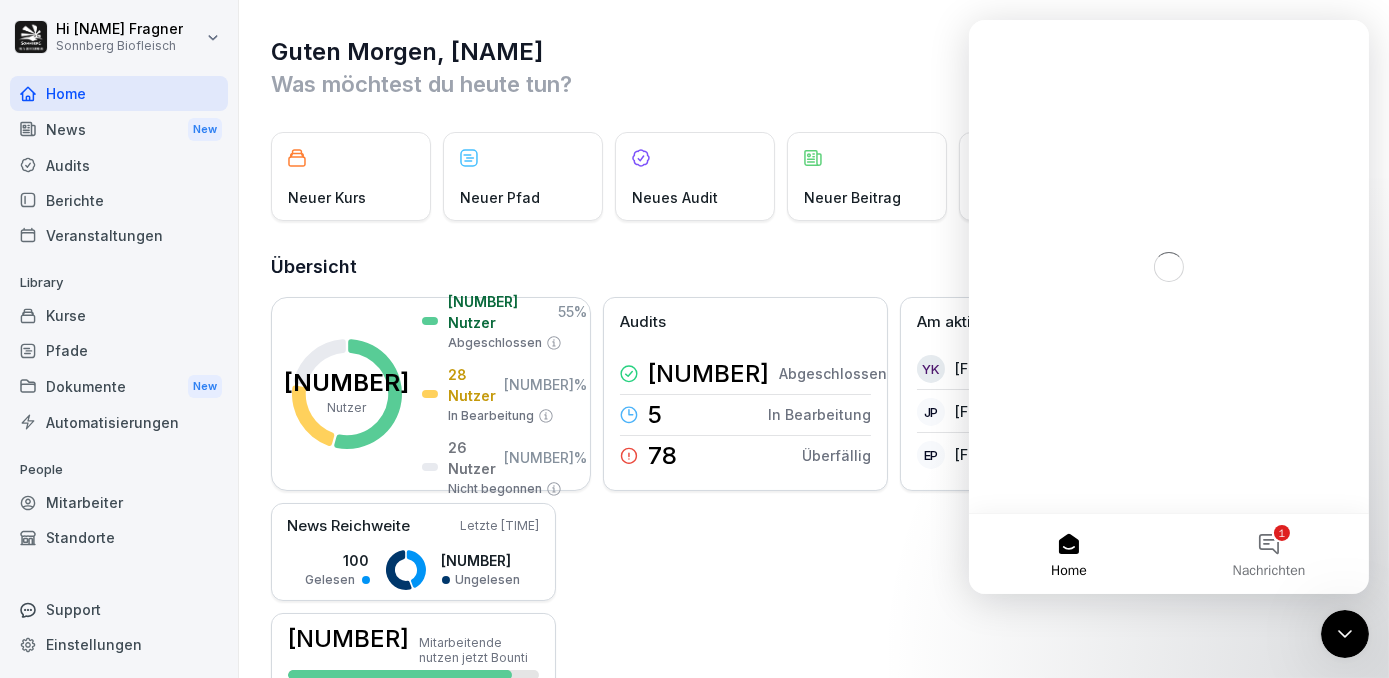 scroll, scrollTop: 0, scrollLeft: 0, axis: both 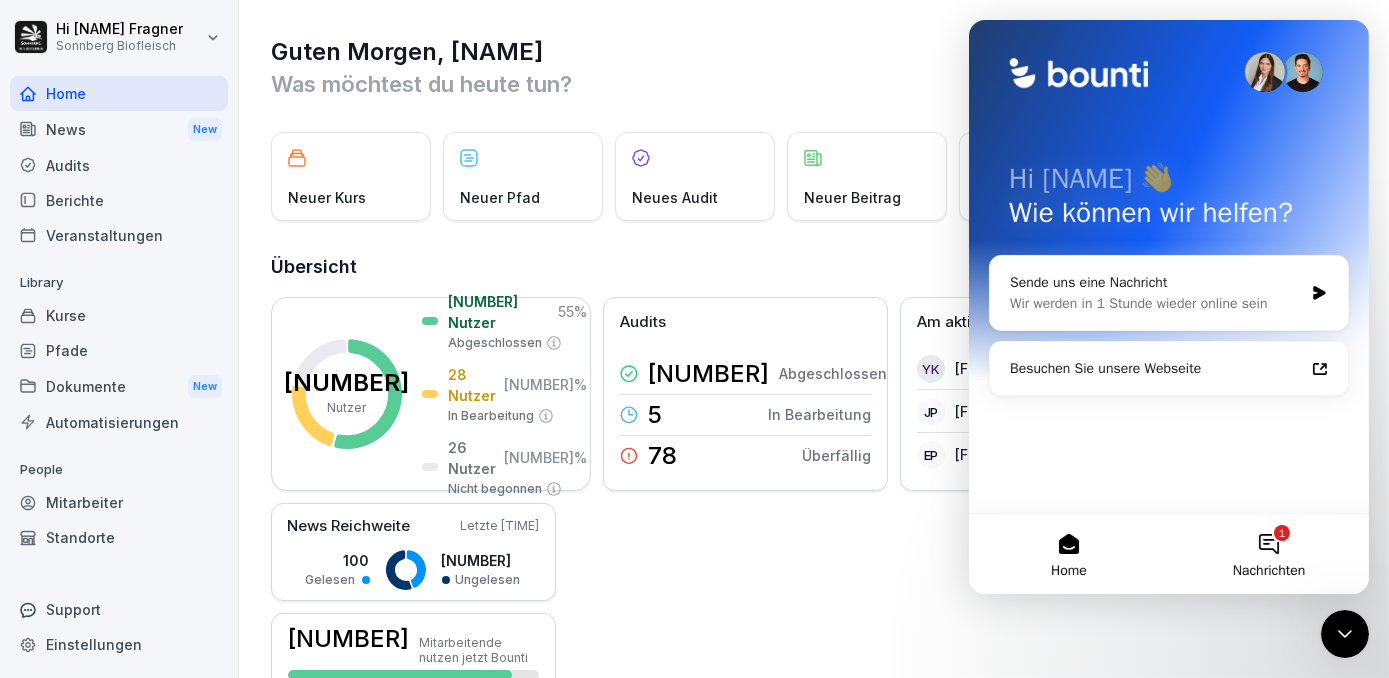 click on "1 Nachrichten" at bounding box center [1268, 554] 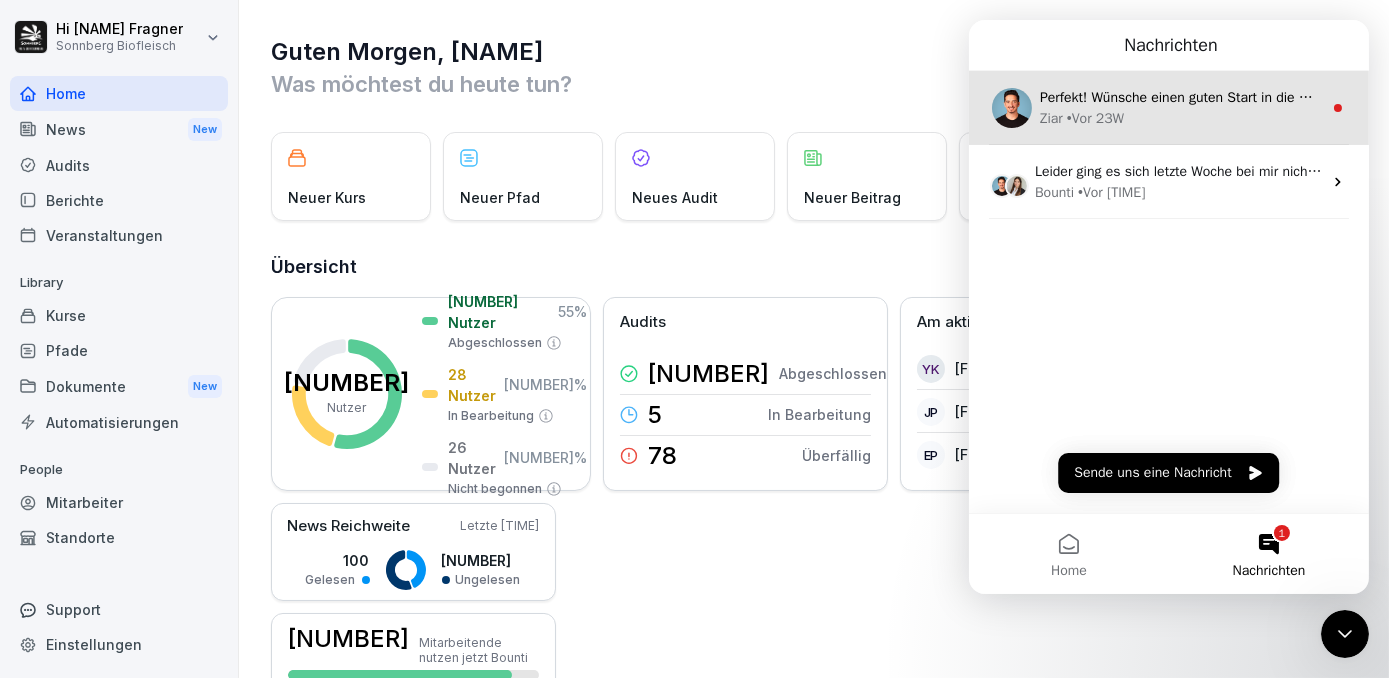 click on "Perfekt! Wünsche einen guten Start in die Woche." at bounding box center (1191, 97) 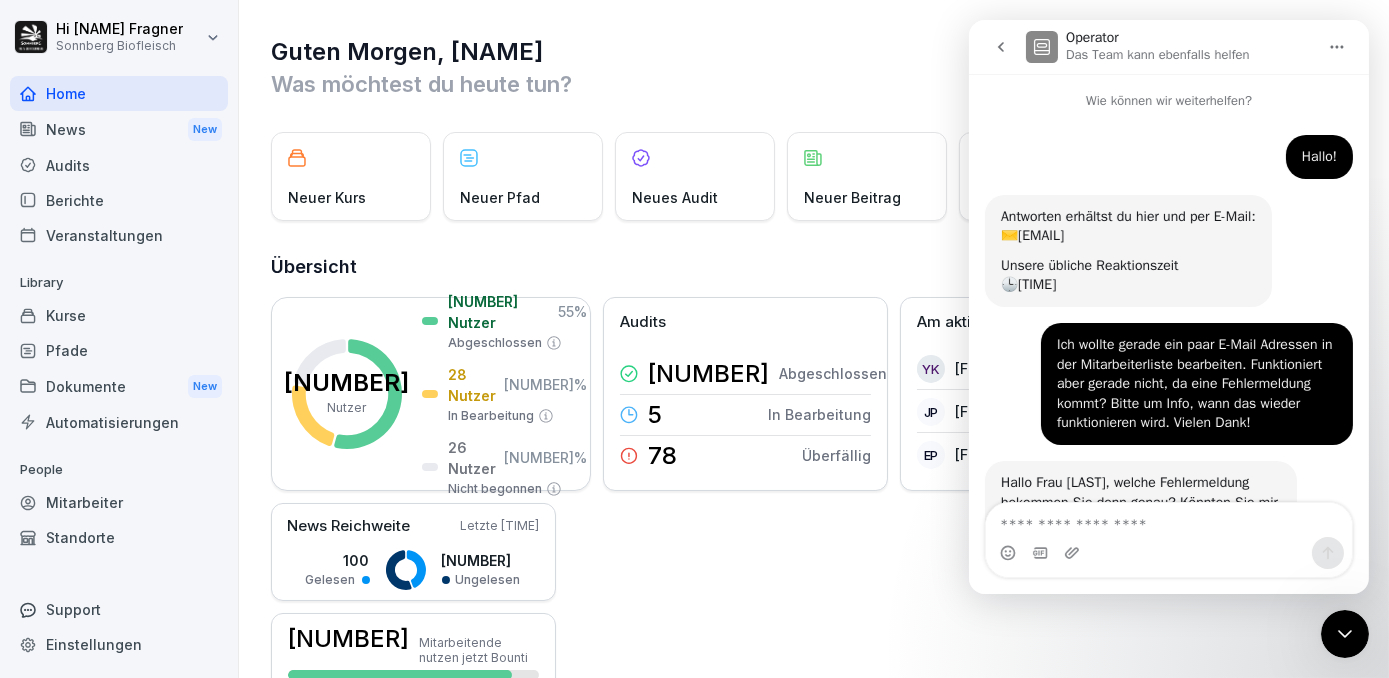 scroll, scrollTop: 2, scrollLeft: 0, axis: vertical 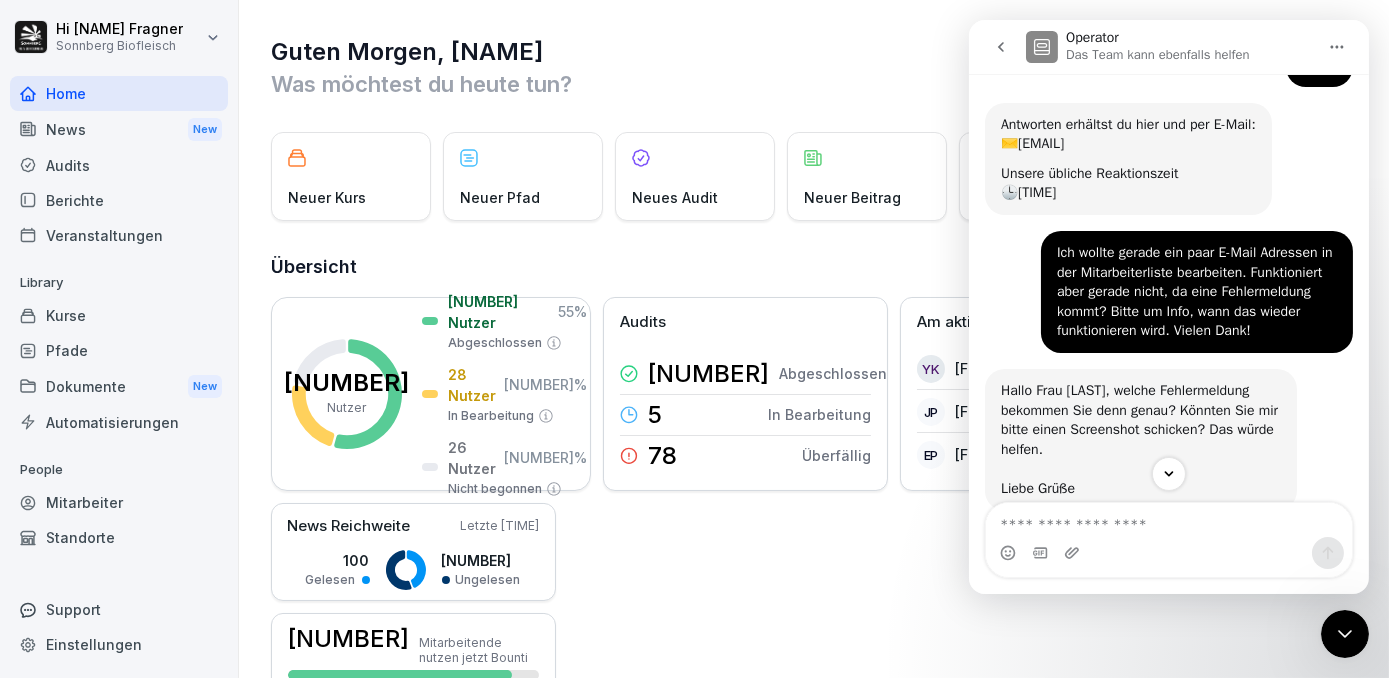 click 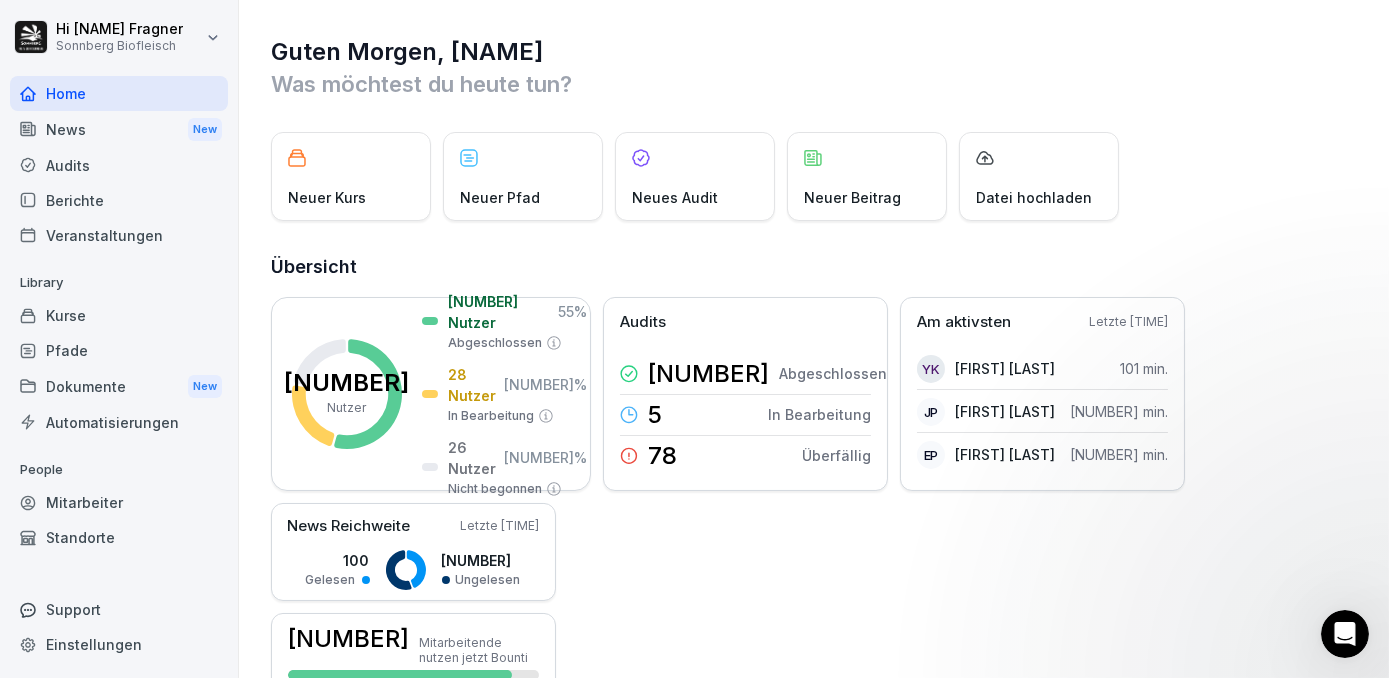 scroll, scrollTop: 0, scrollLeft: 0, axis: both 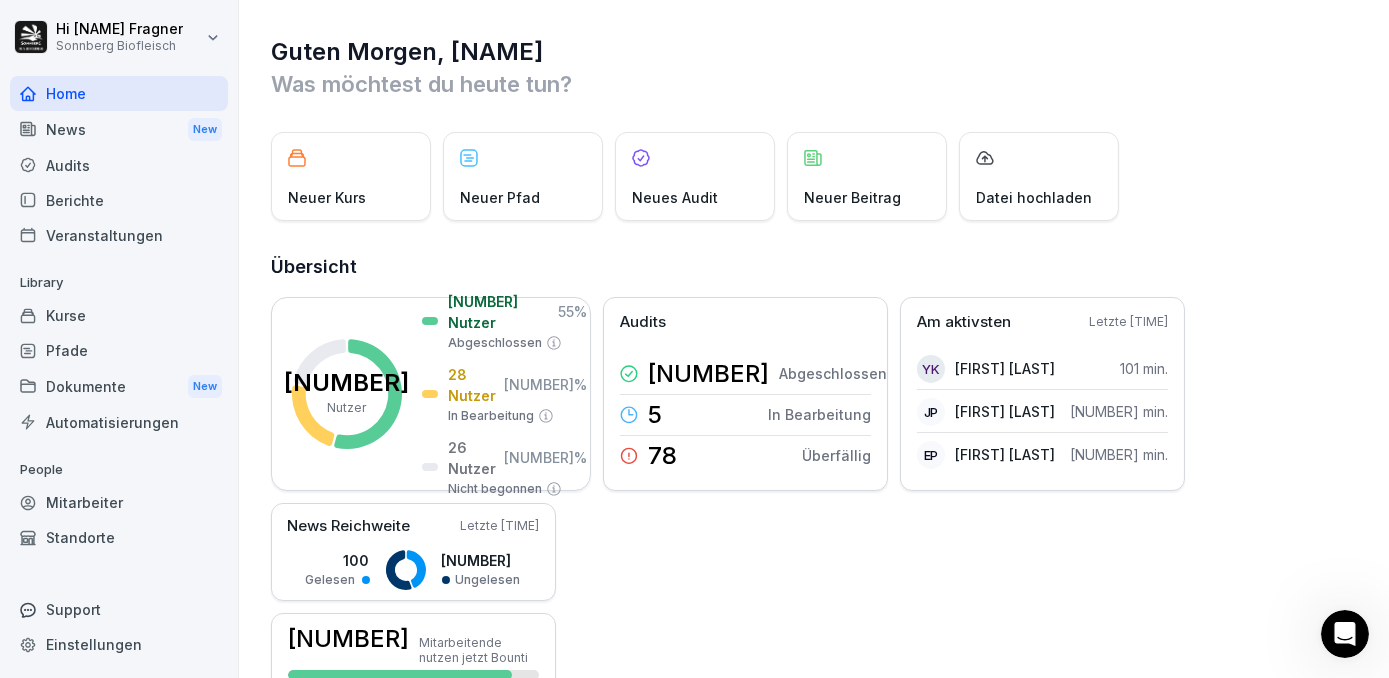 click 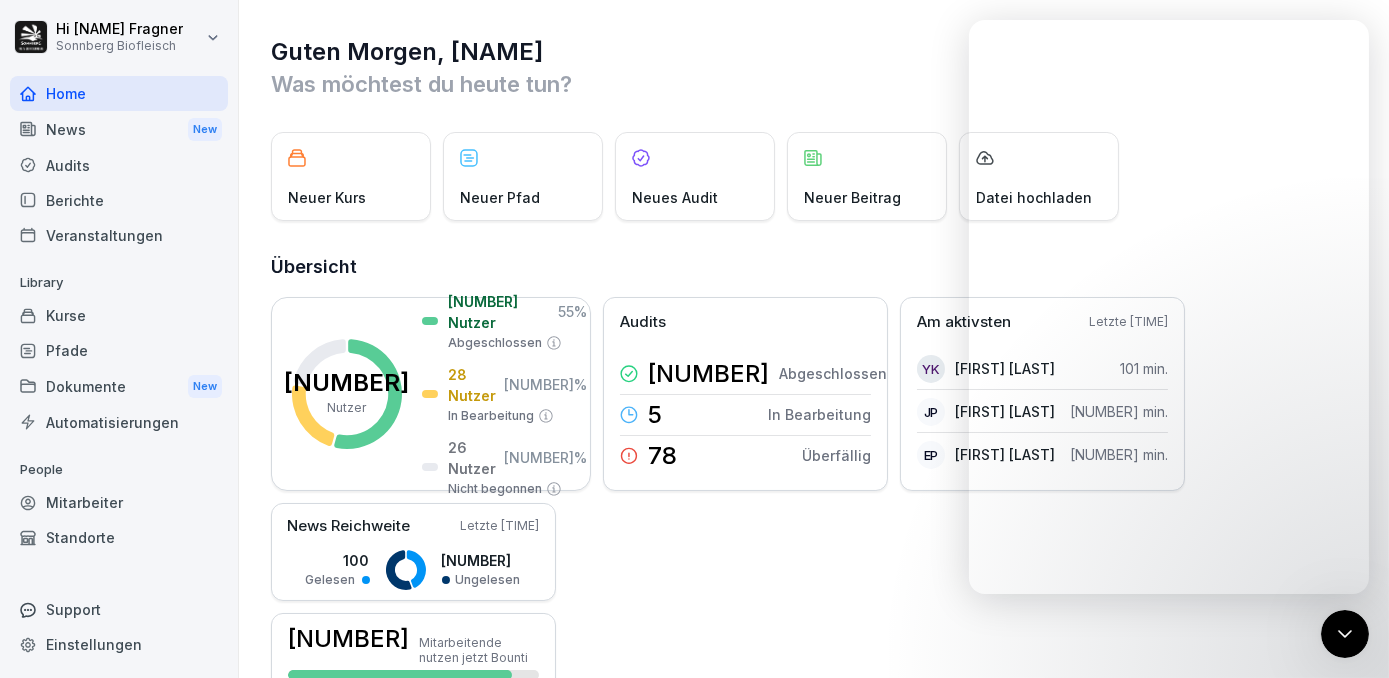 scroll, scrollTop: 796, scrollLeft: 0, axis: vertical 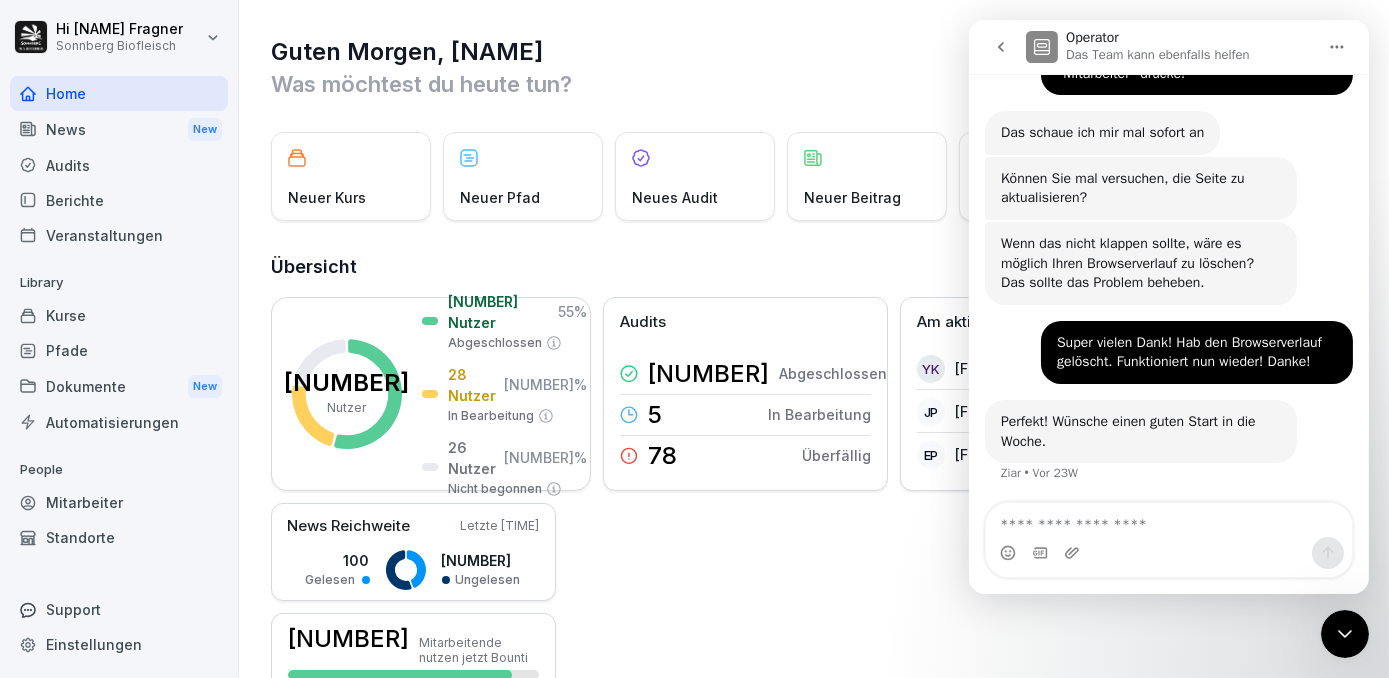 click 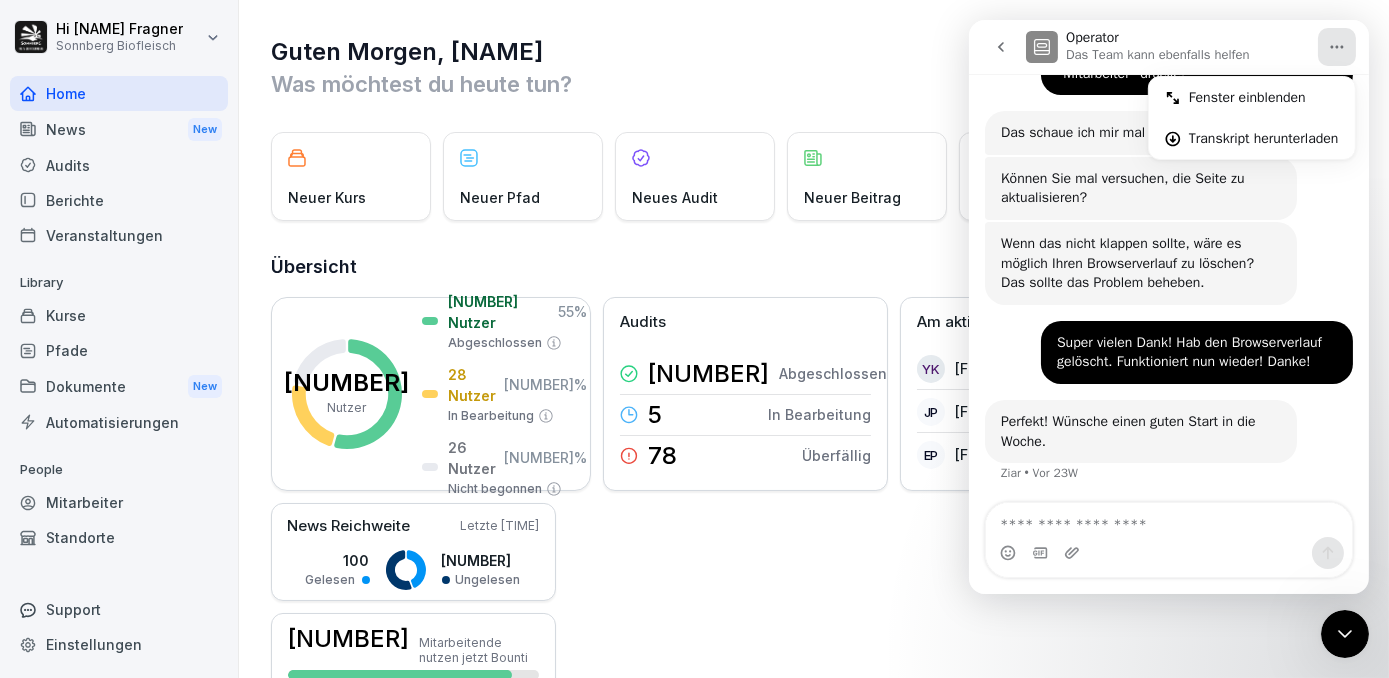 click 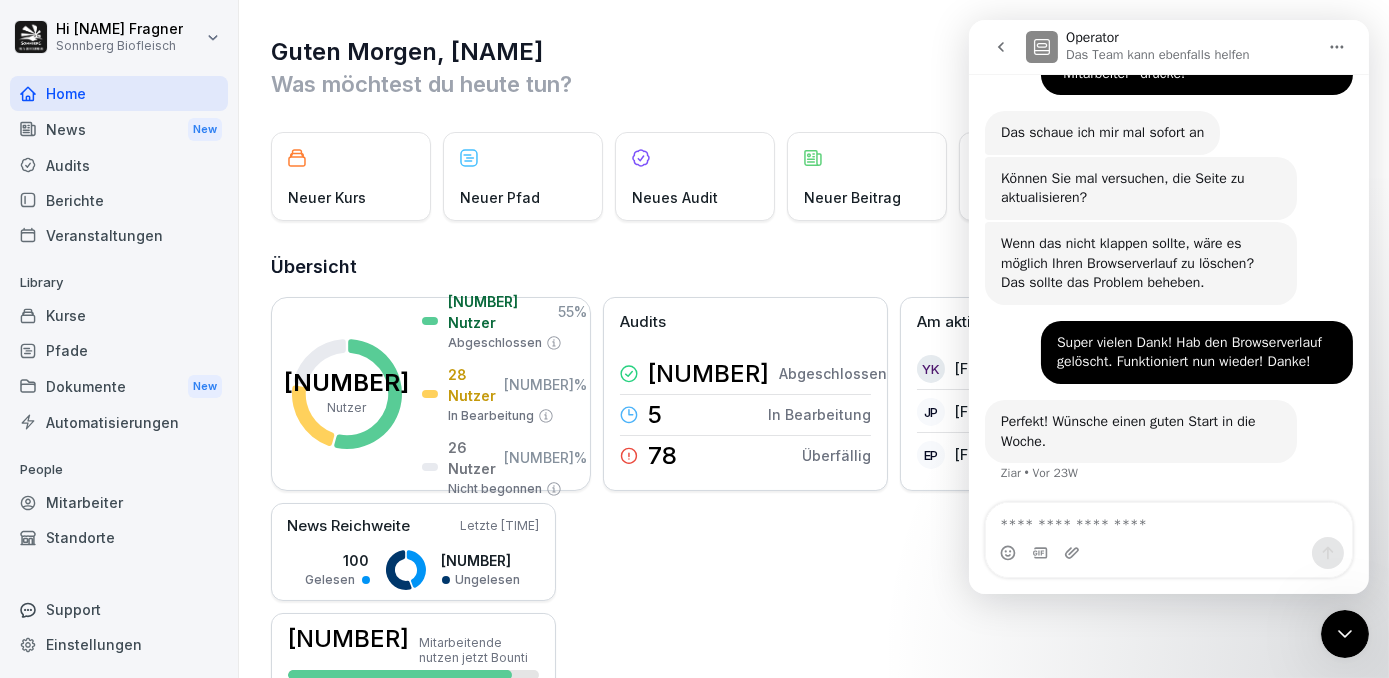 click 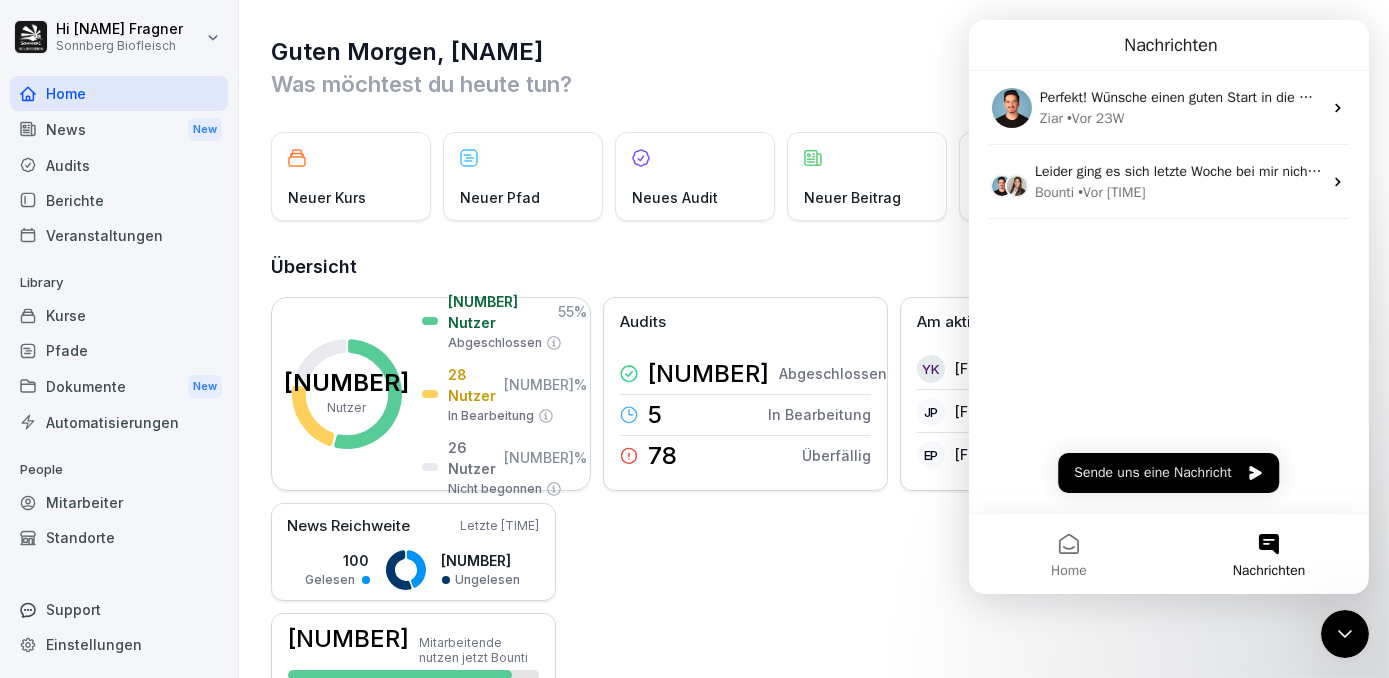 scroll, scrollTop: 0, scrollLeft: 0, axis: both 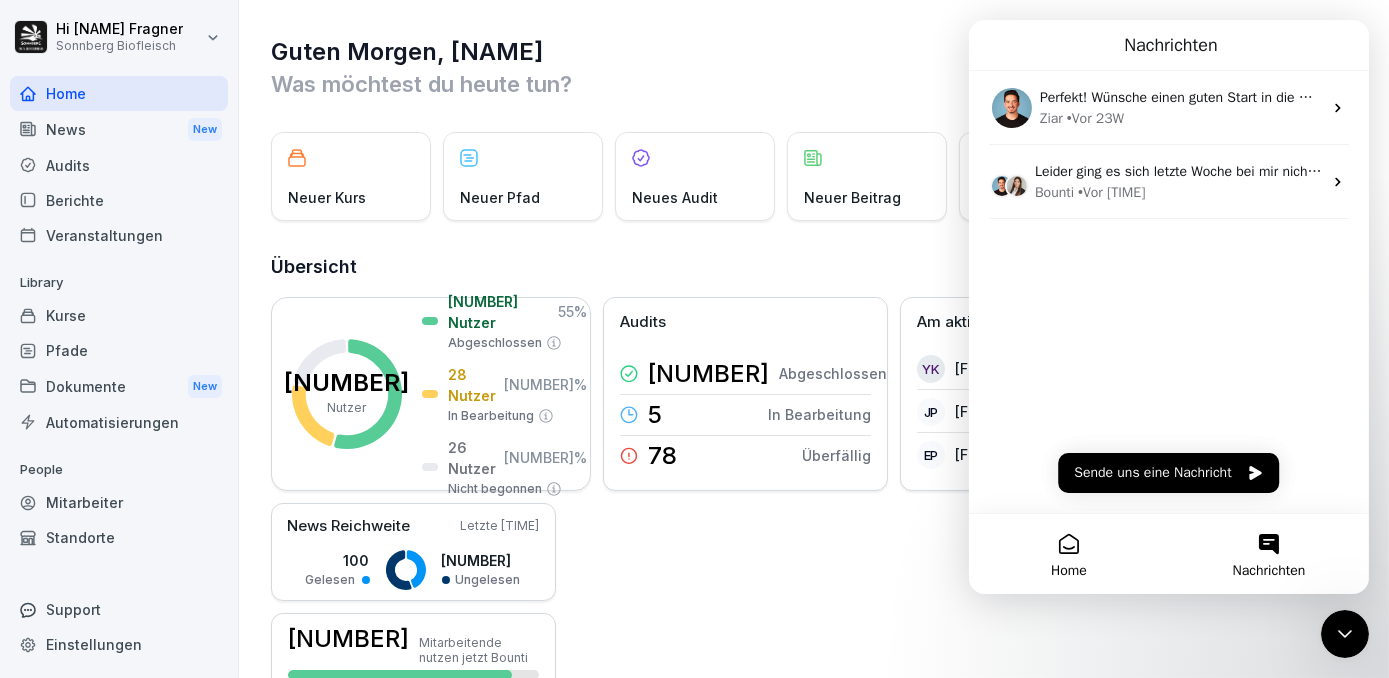 click on "Home" at bounding box center (1068, 554) 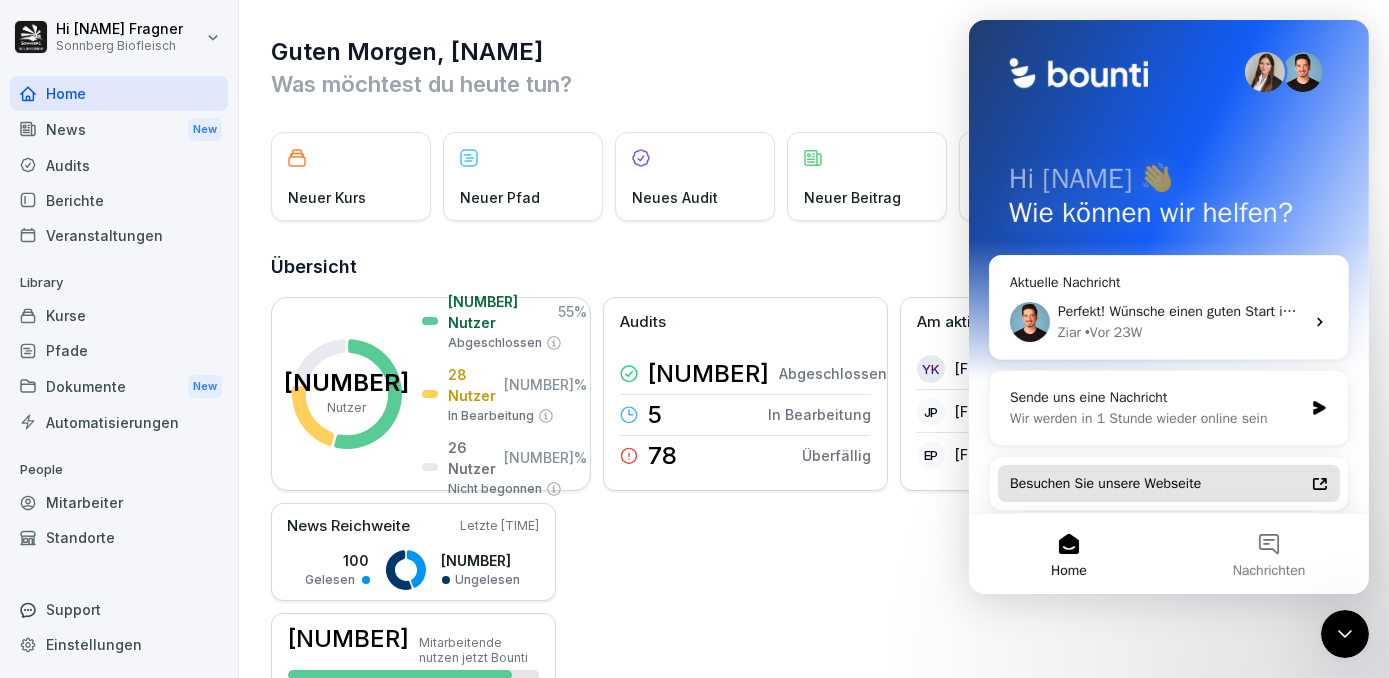 scroll, scrollTop: 5, scrollLeft: 0, axis: vertical 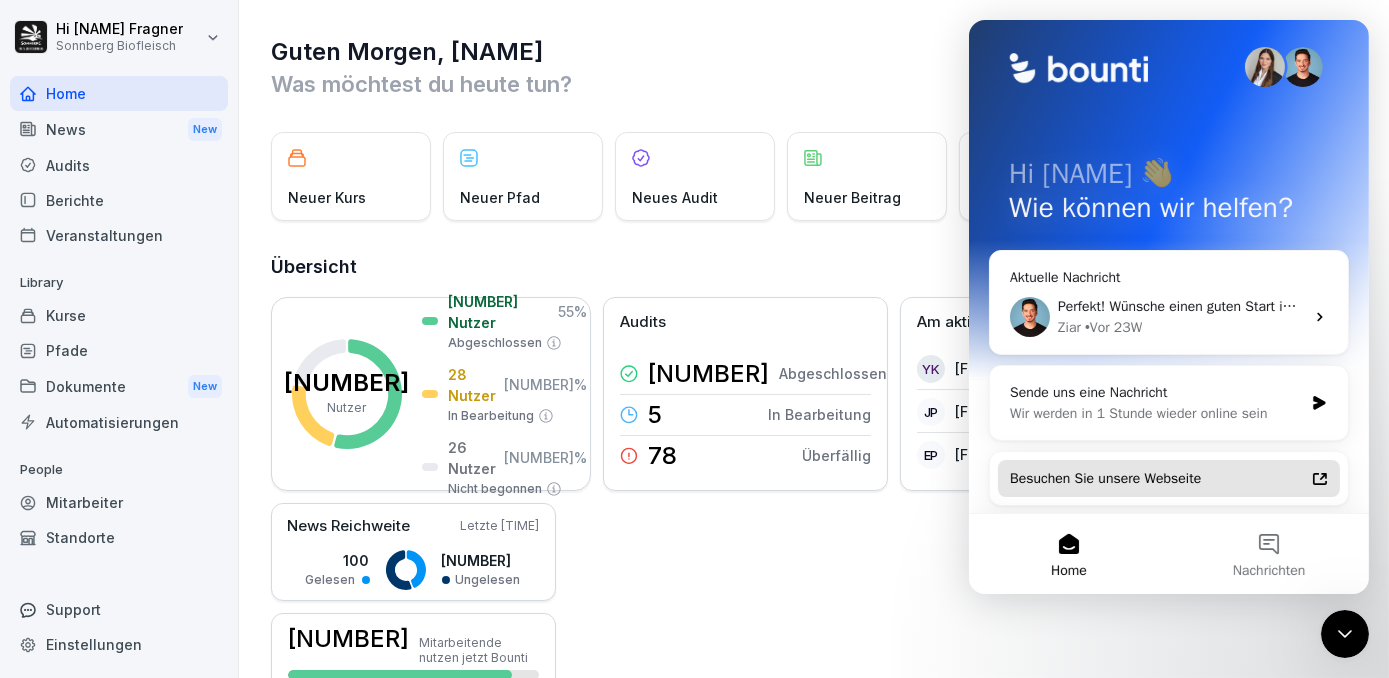 click on "Besuchen Sie unsere Webseite" at bounding box center (1156, 478) 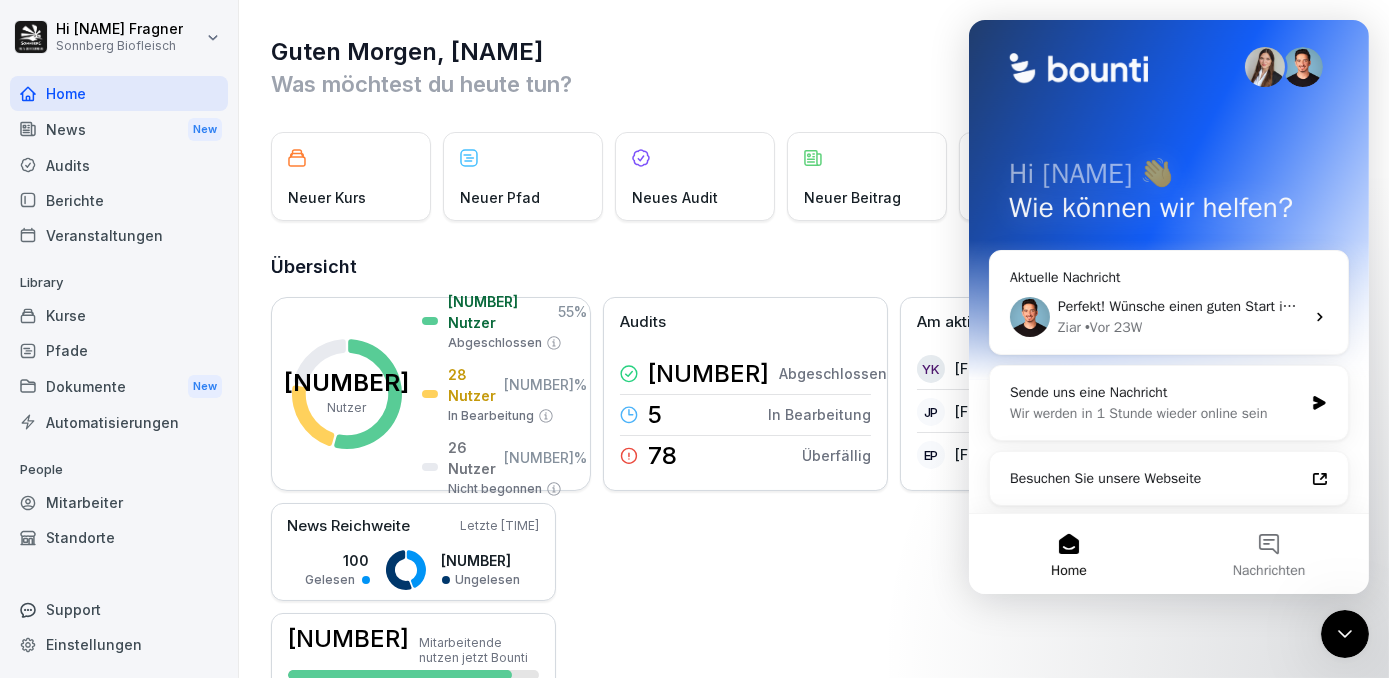 click on "Mitarbeiter" at bounding box center (119, 502) 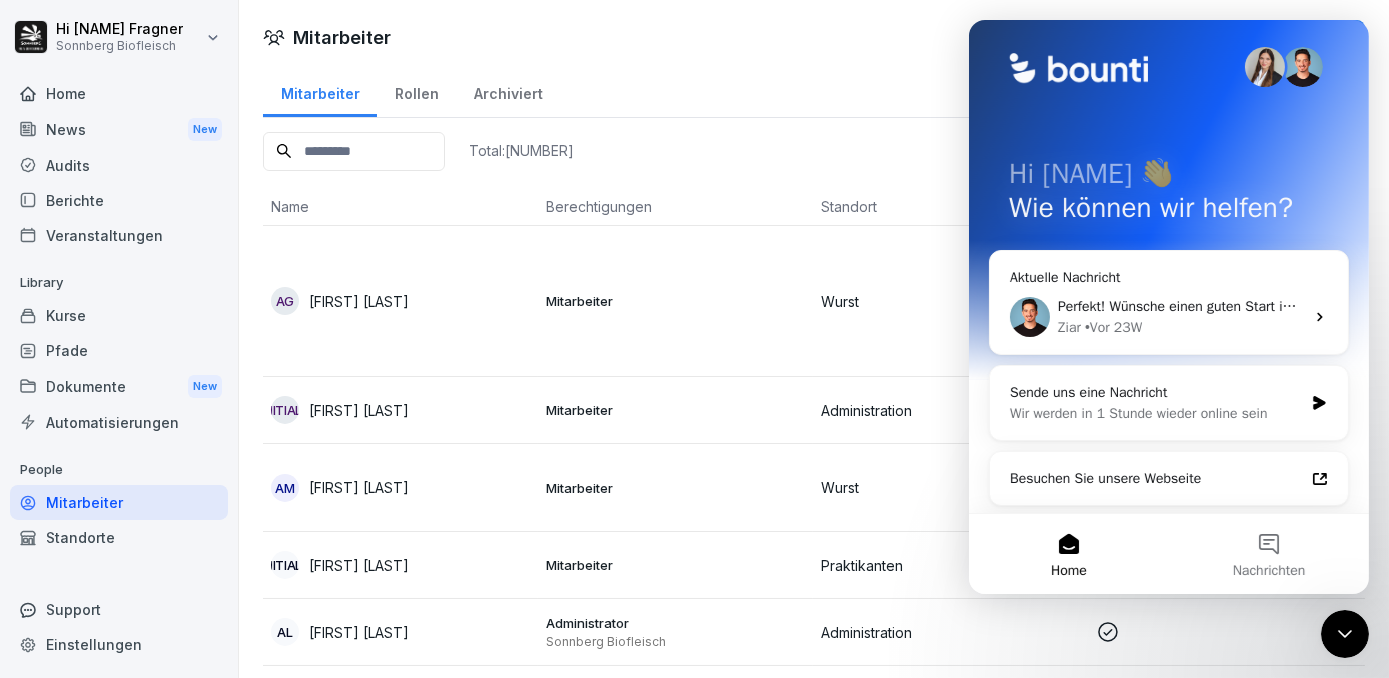 click 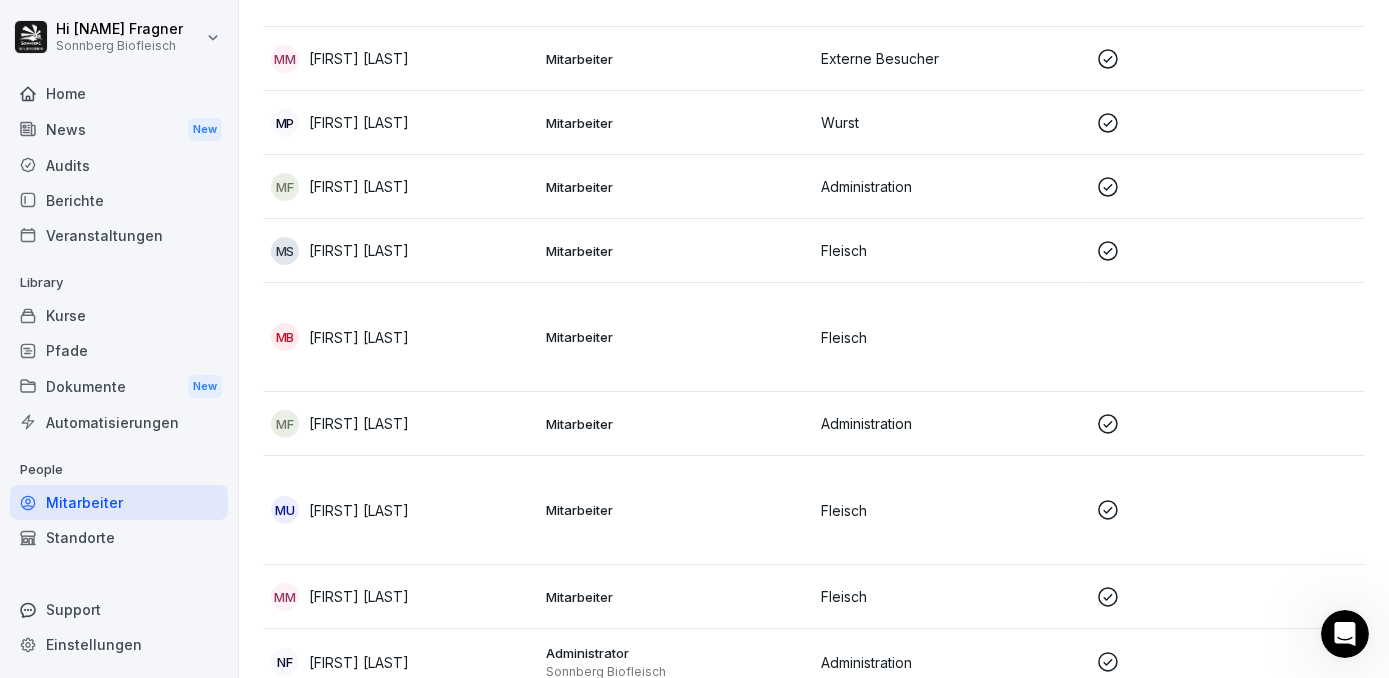 scroll, scrollTop: 6727, scrollLeft: 0, axis: vertical 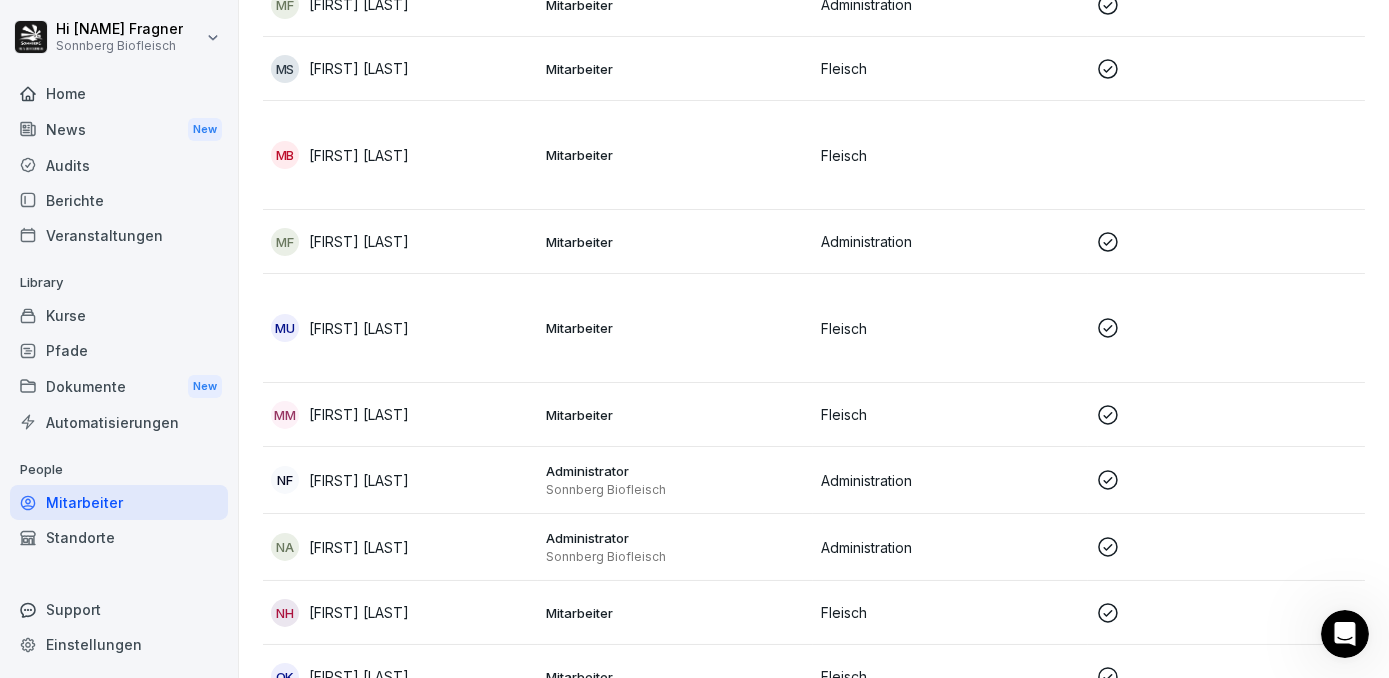 click on "MM Mirsad Music" at bounding box center (400, 415) 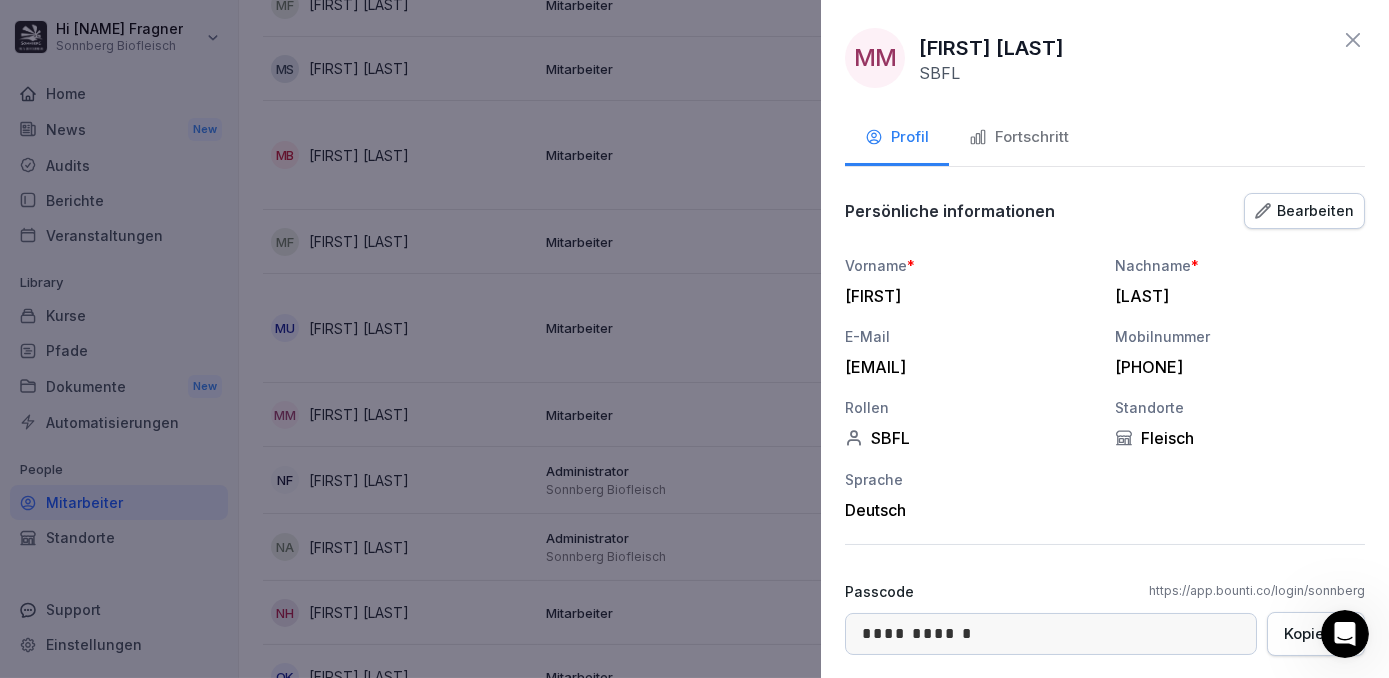 click on "Fortschritt" at bounding box center [1019, 137] 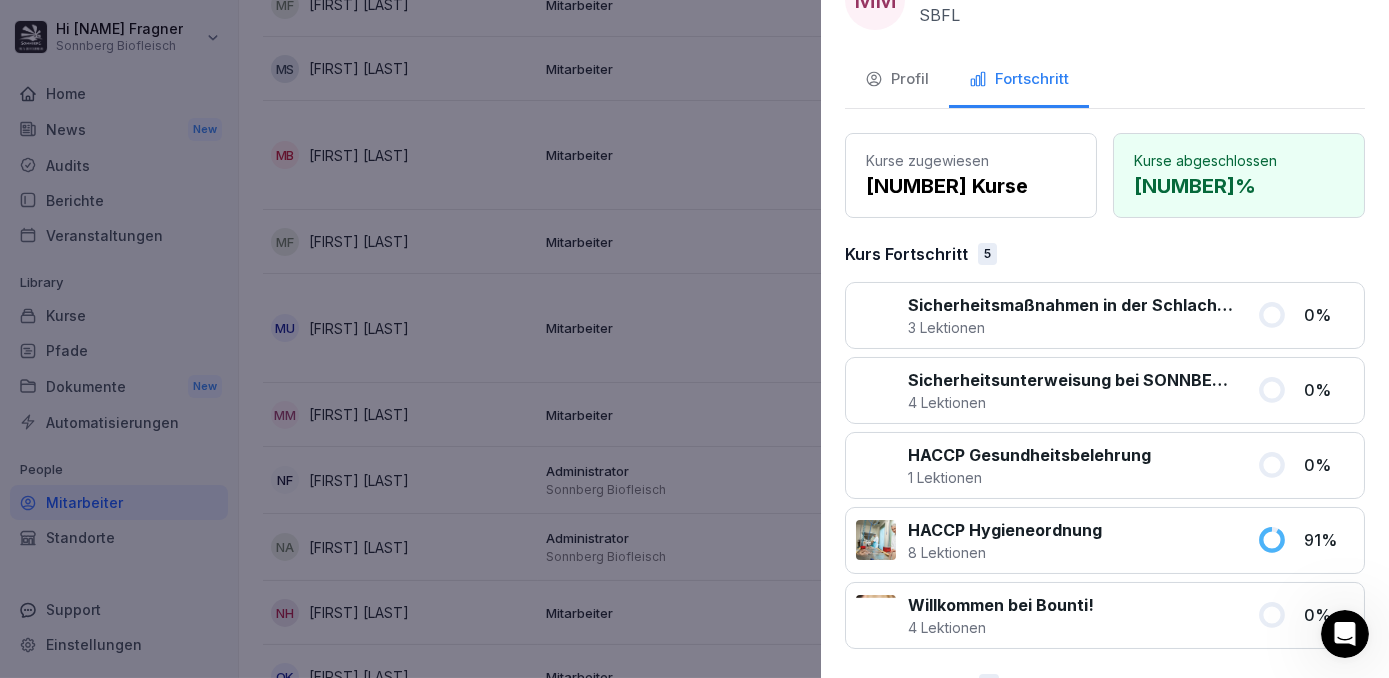 scroll, scrollTop: 0, scrollLeft: 0, axis: both 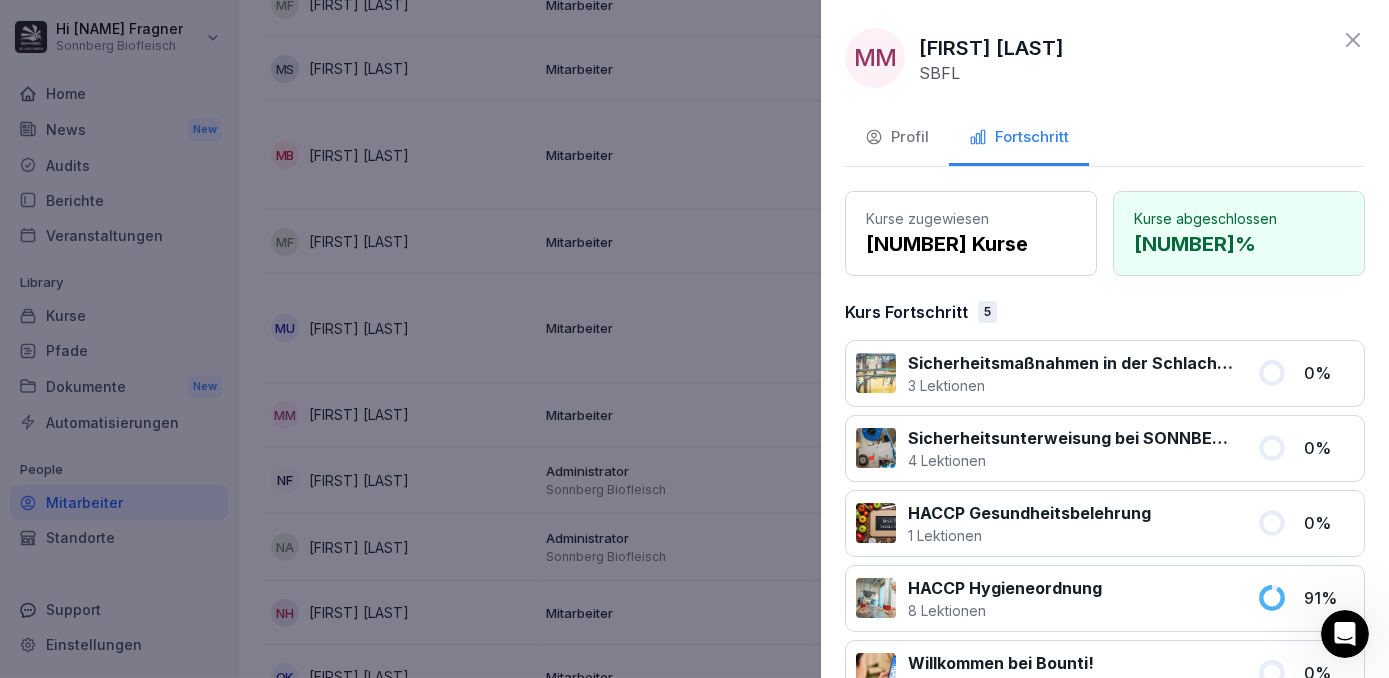 click on "Profil" at bounding box center [897, 137] 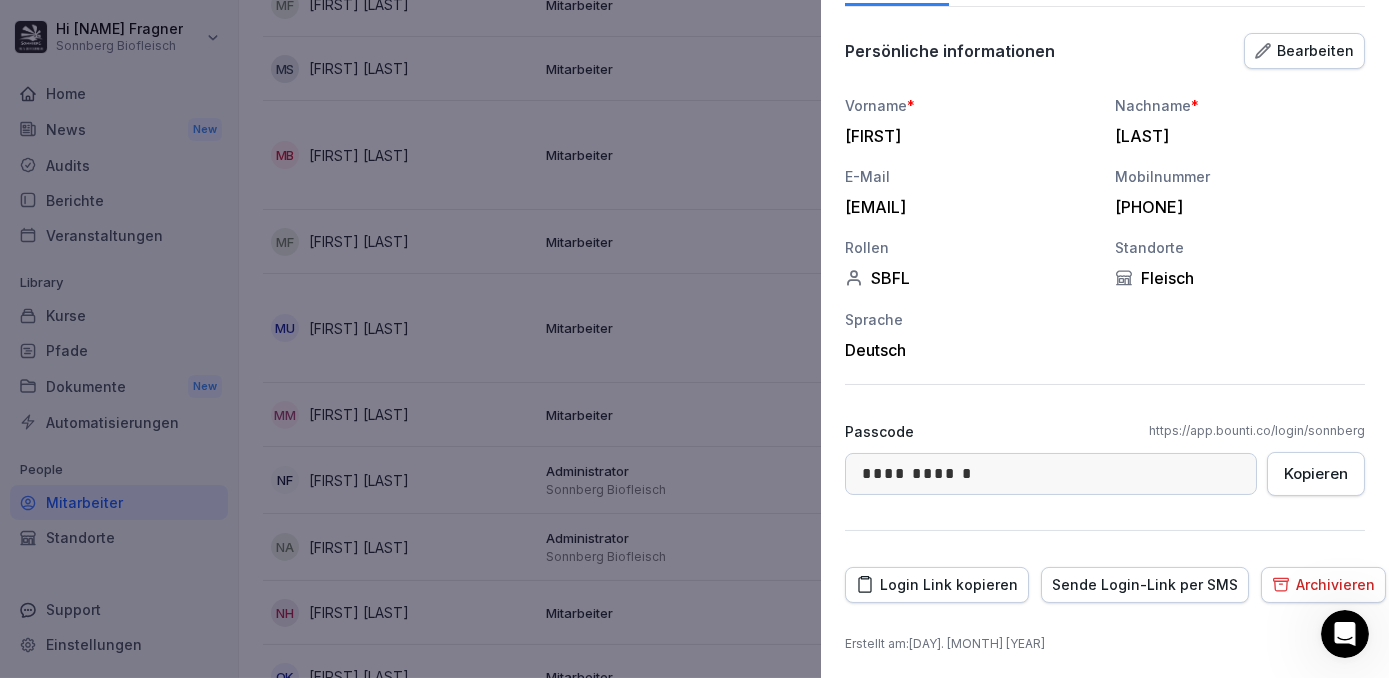 scroll, scrollTop: 0, scrollLeft: 0, axis: both 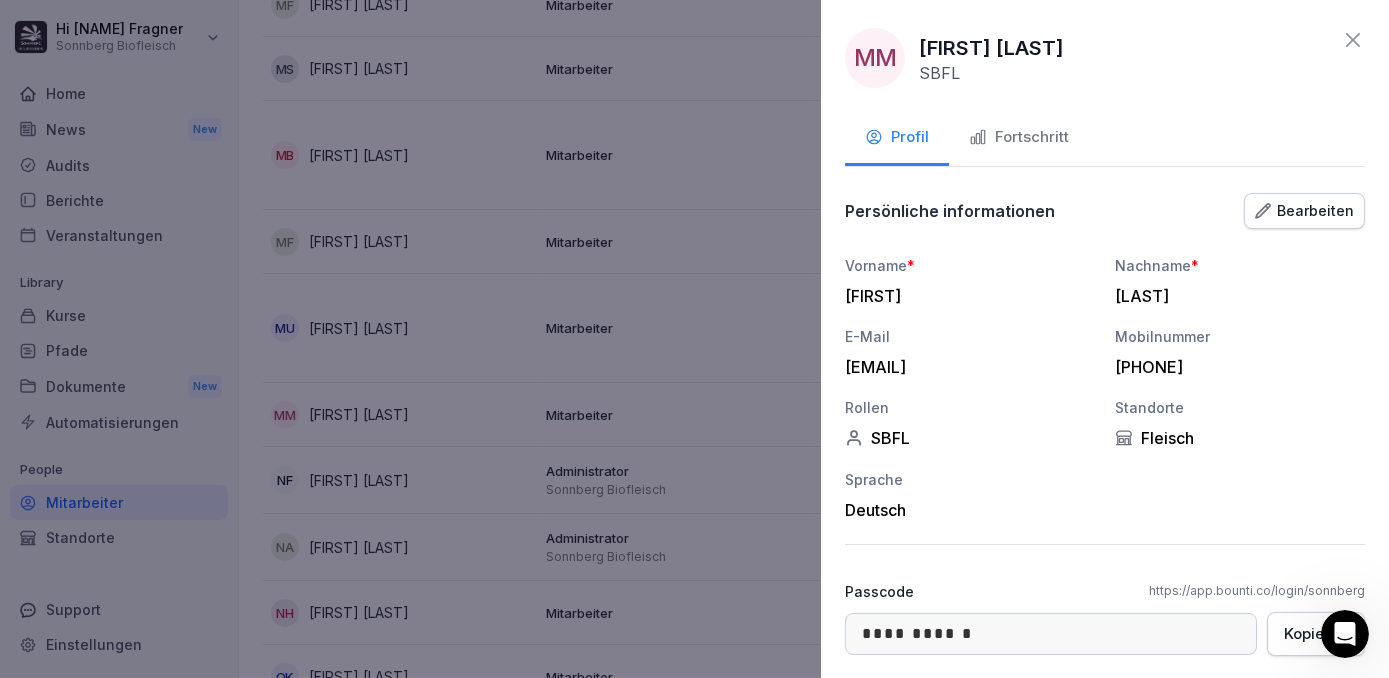 click 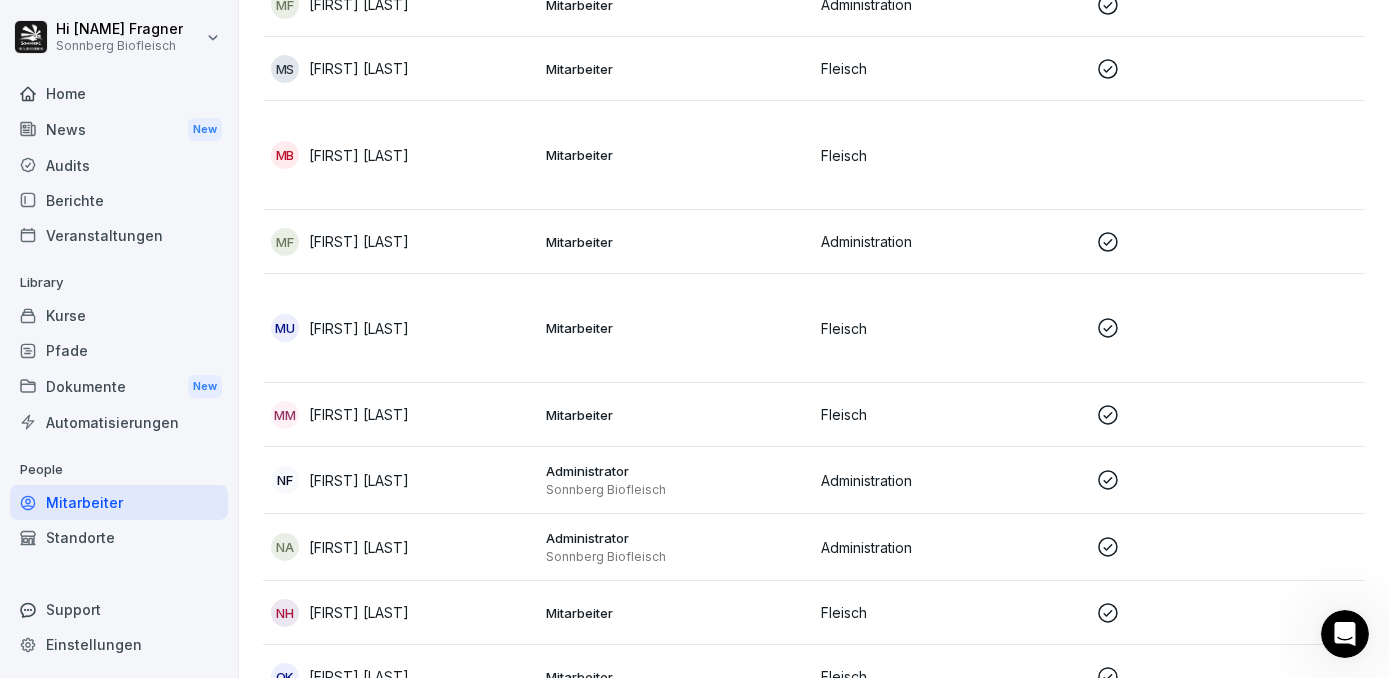 click on "Kurse" at bounding box center (119, 315) 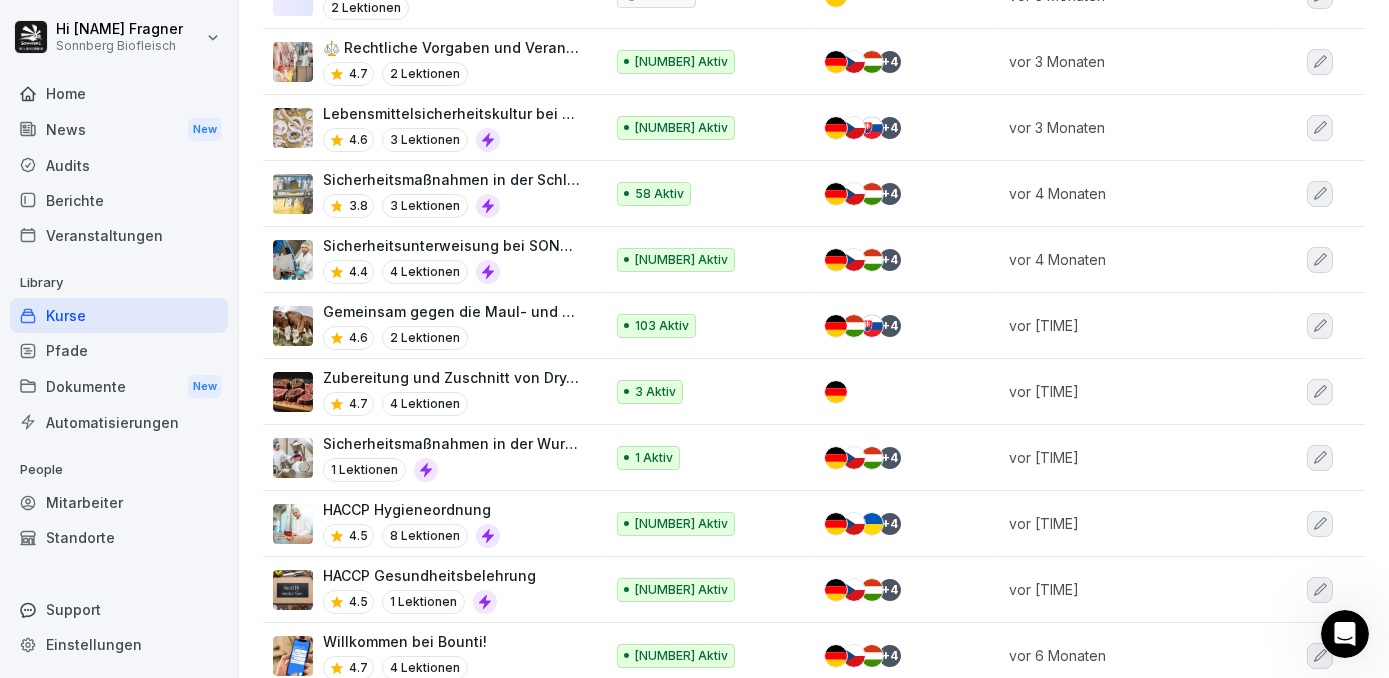scroll, scrollTop: 781, scrollLeft: 0, axis: vertical 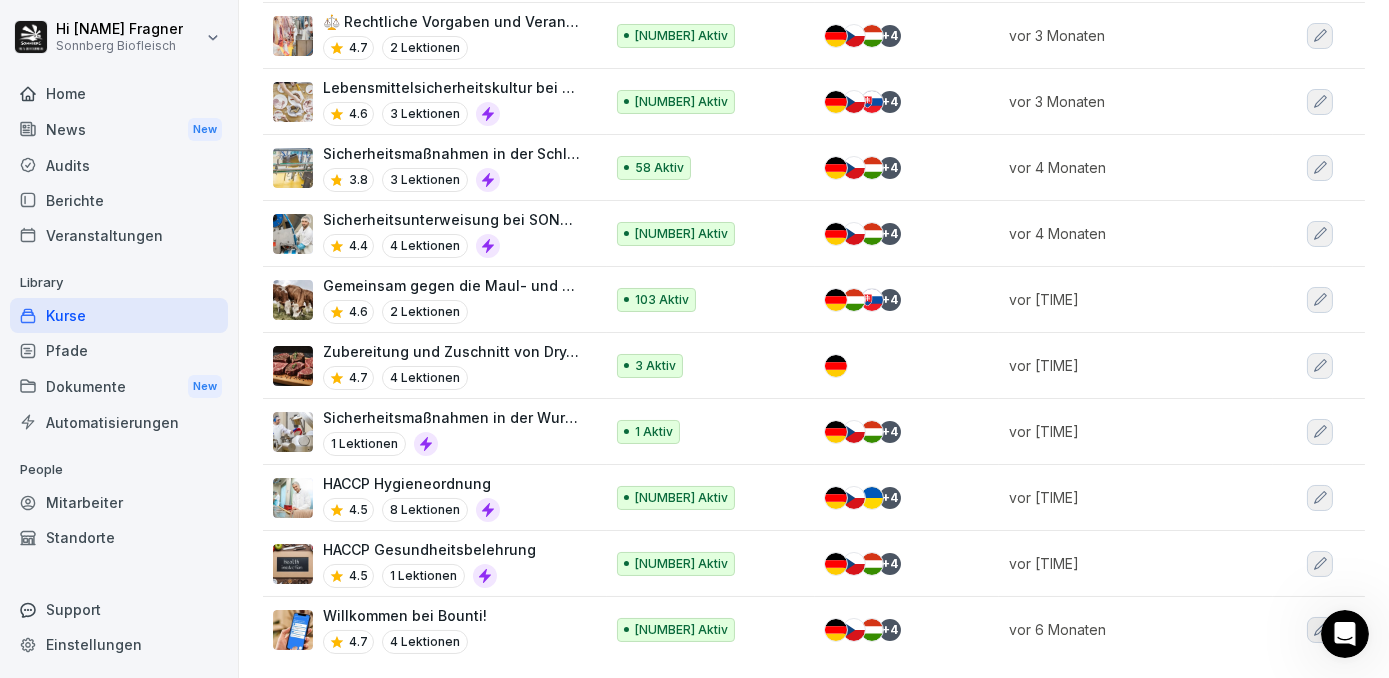 click on "HACCP Gesundheitsbelehrung" at bounding box center [429, 549] 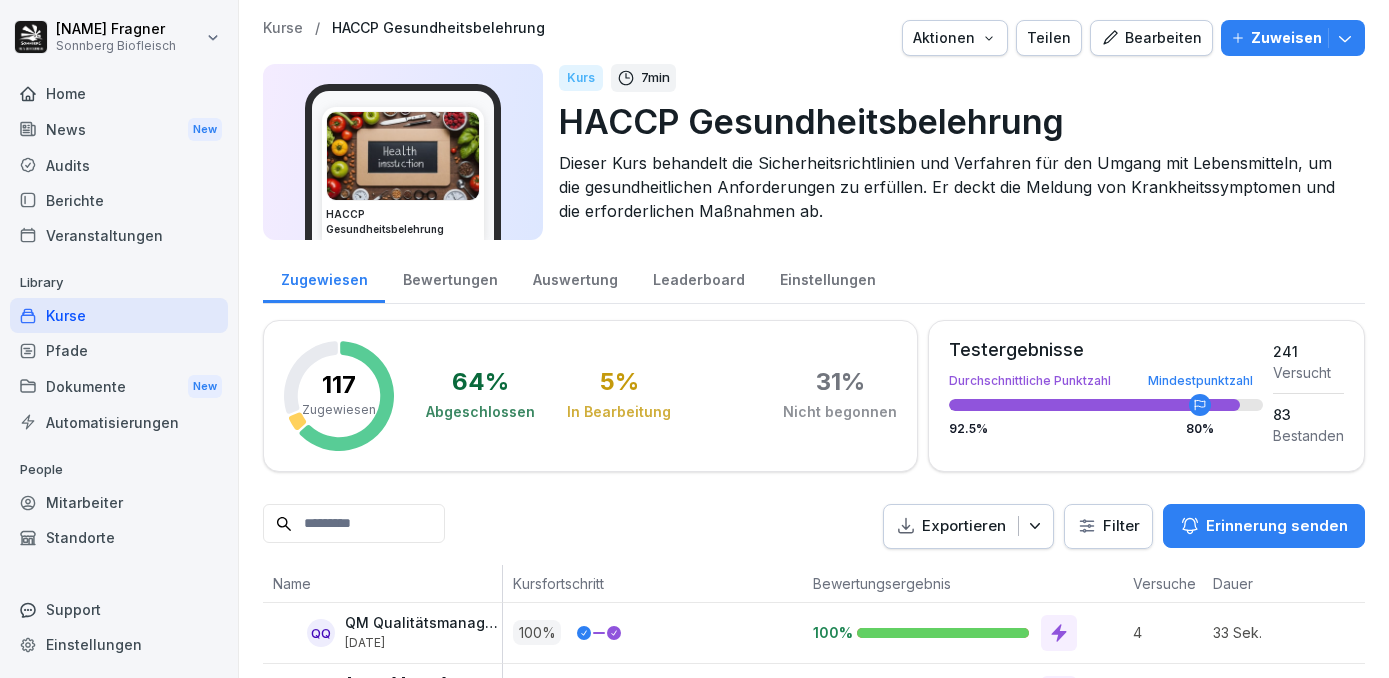 scroll, scrollTop: 0, scrollLeft: 0, axis: both 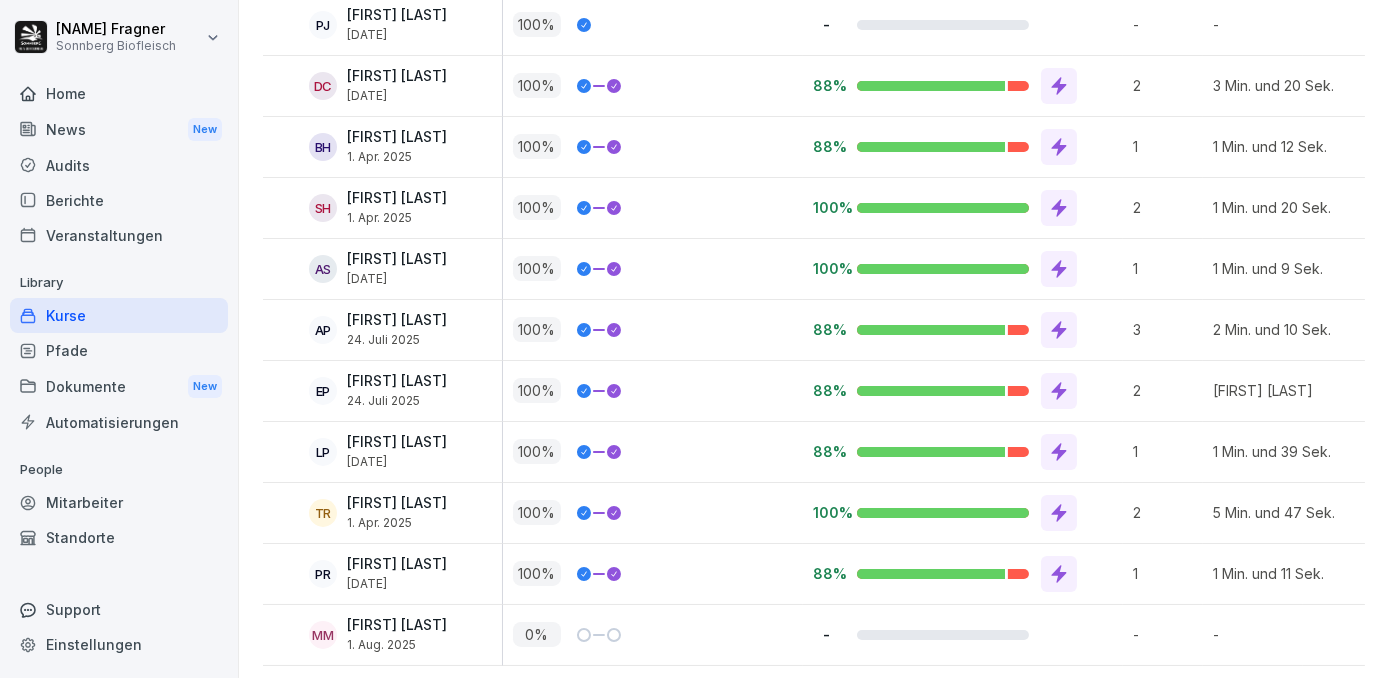 click on "Kurse" at bounding box center [119, 315] 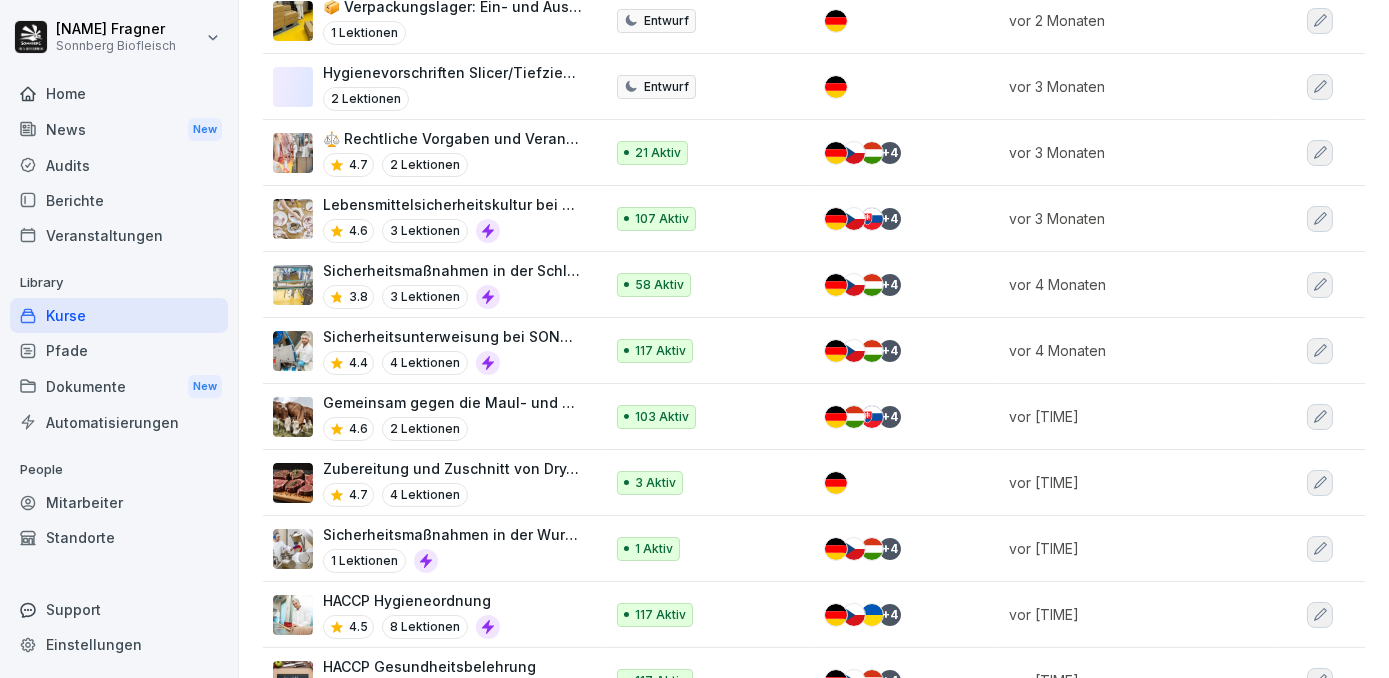 scroll, scrollTop: 781, scrollLeft: 0, axis: vertical 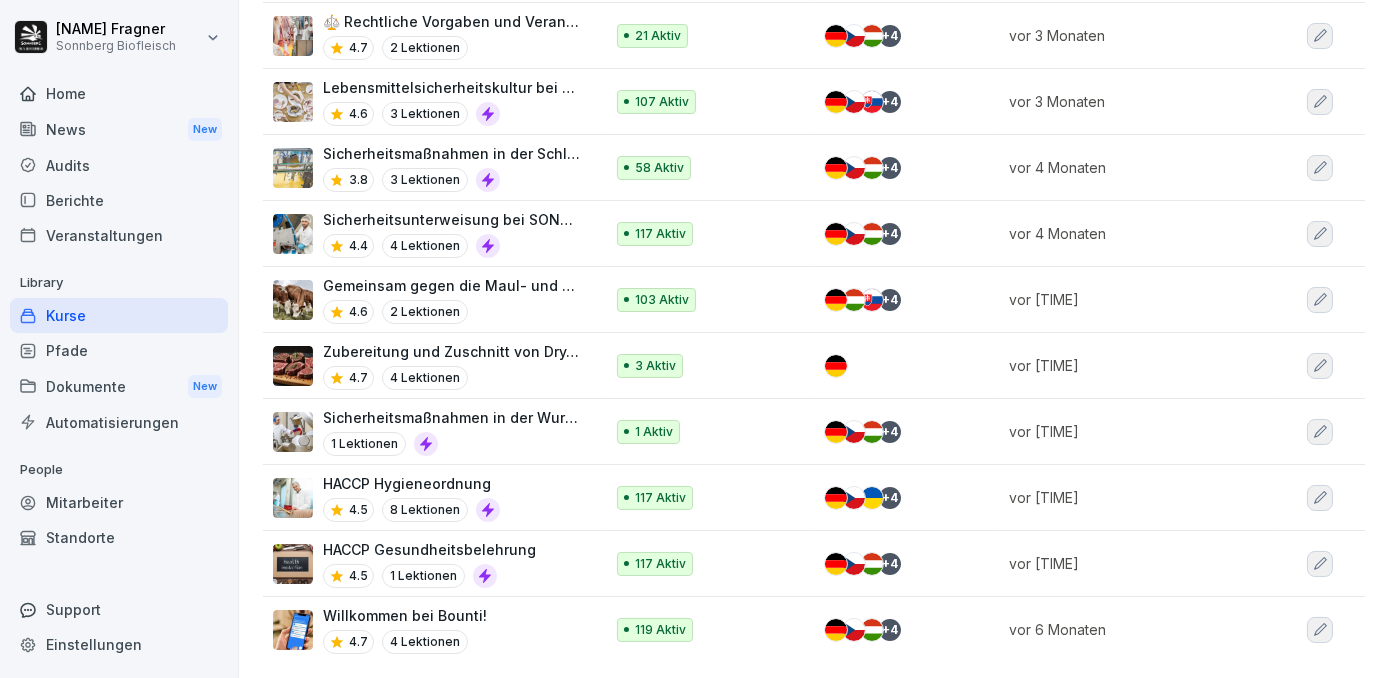 click on "Mitarbeiter" at bounding box center (119, 502) 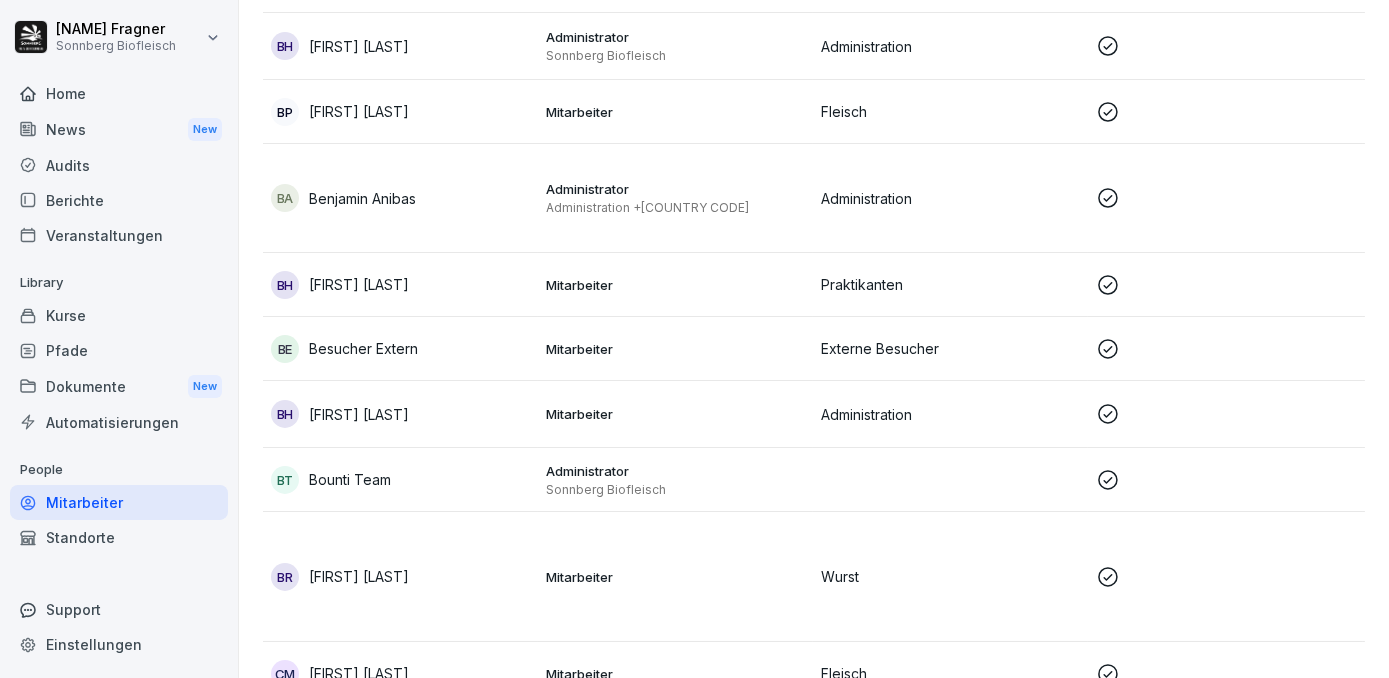 scroll, scrollTop: 20, scrollLeft: 0, axis: vertical 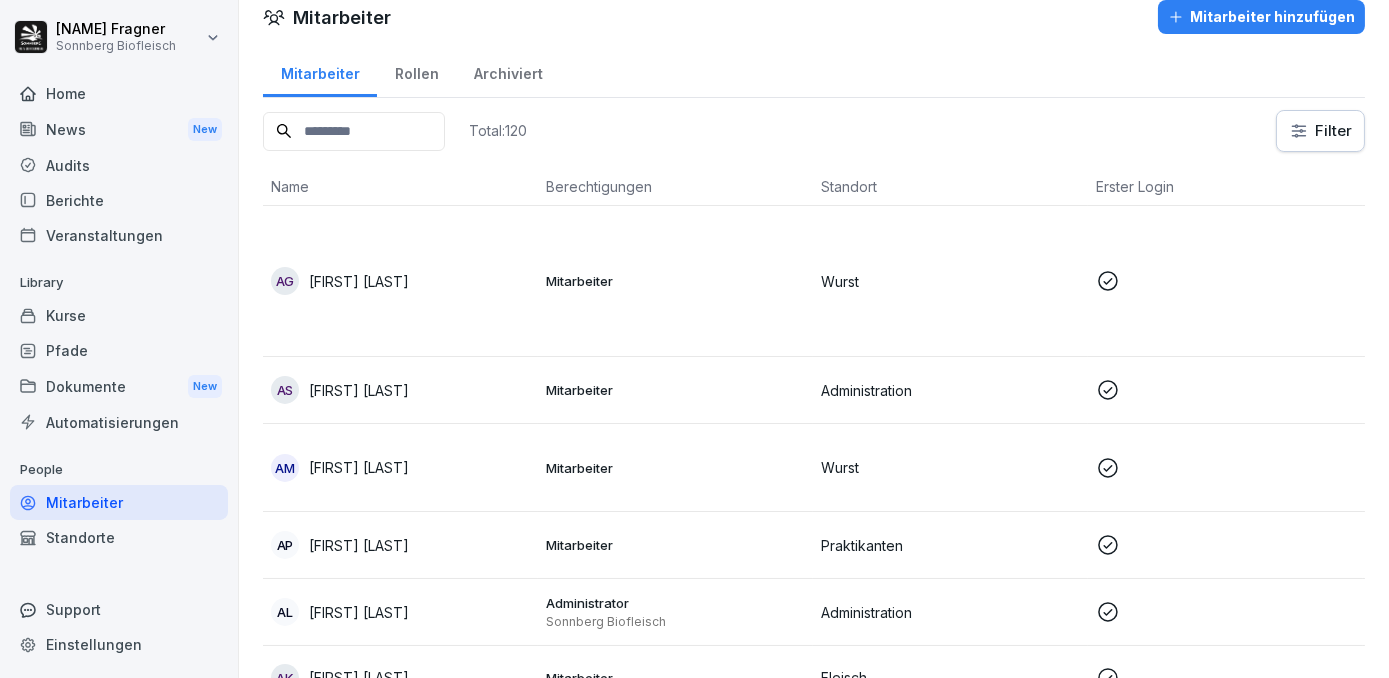 click at bounding box center [354, 131] 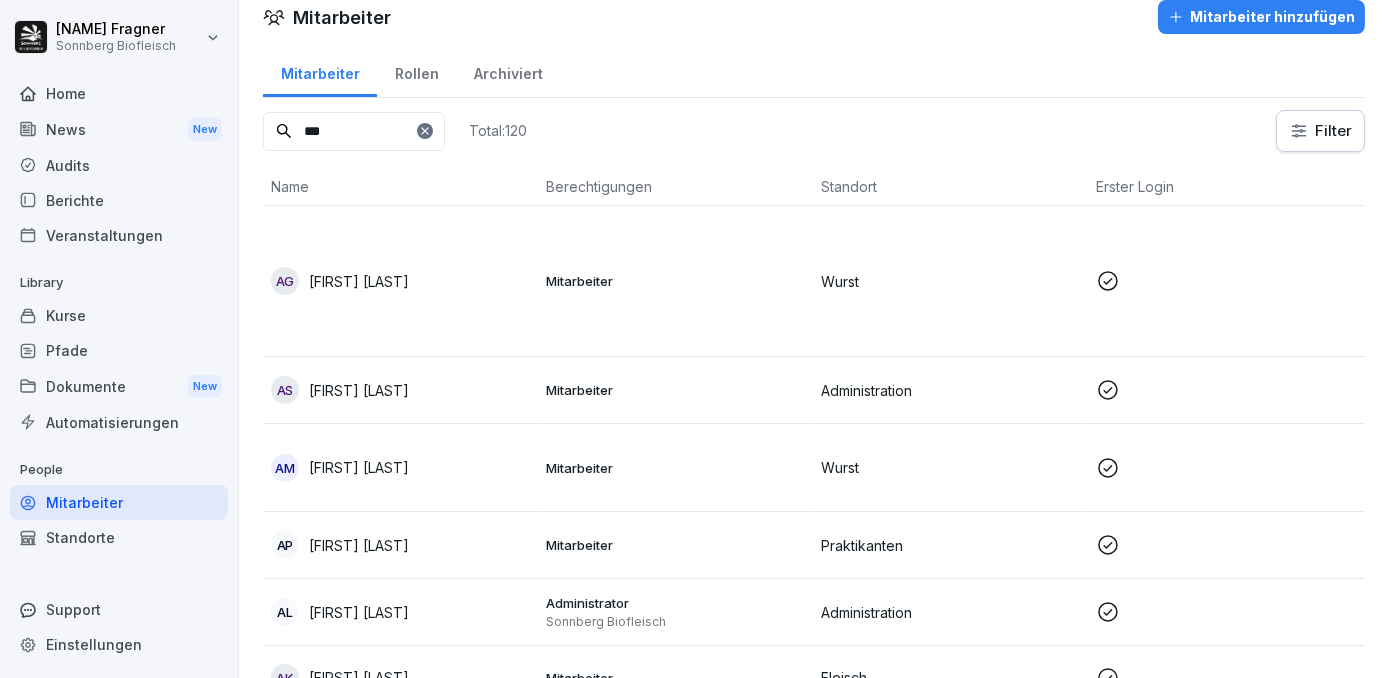scroll, scrollTop: 0, scrollLeft: 0, axis: both 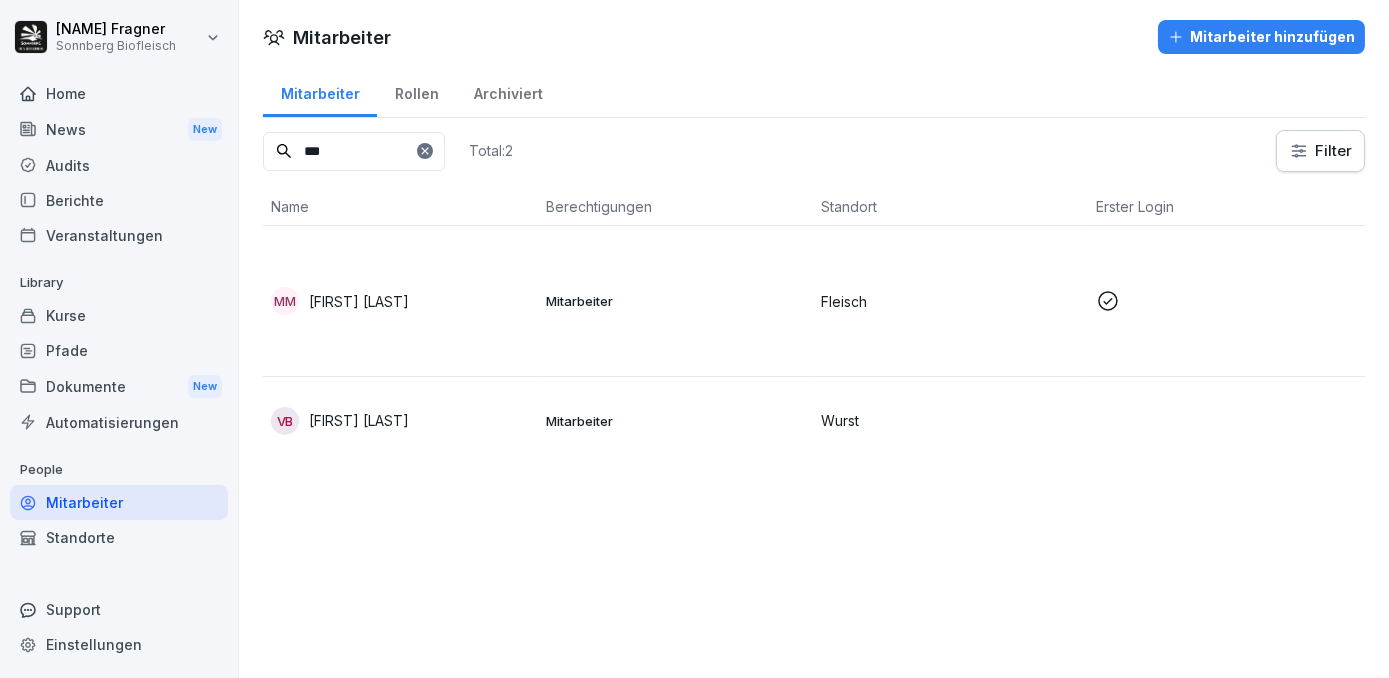 type on "***" 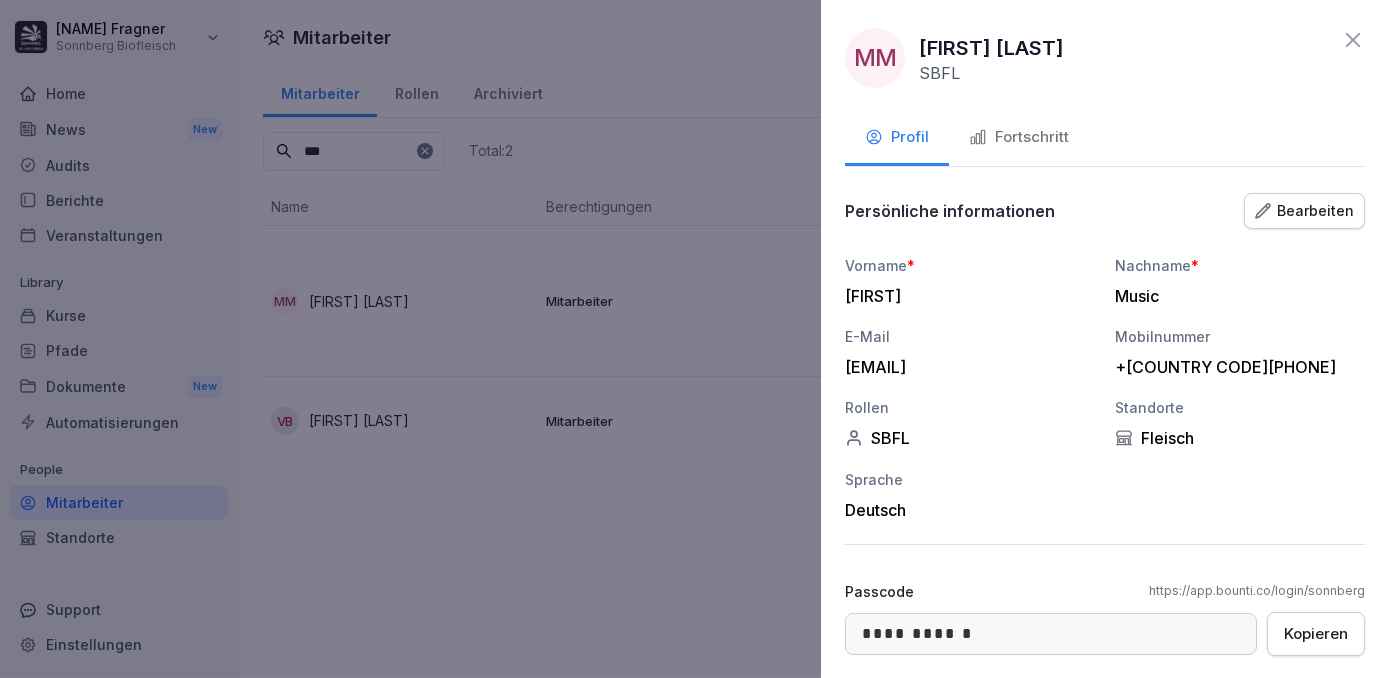 click on "Fortschritt" at bounding box center (1019, 137) 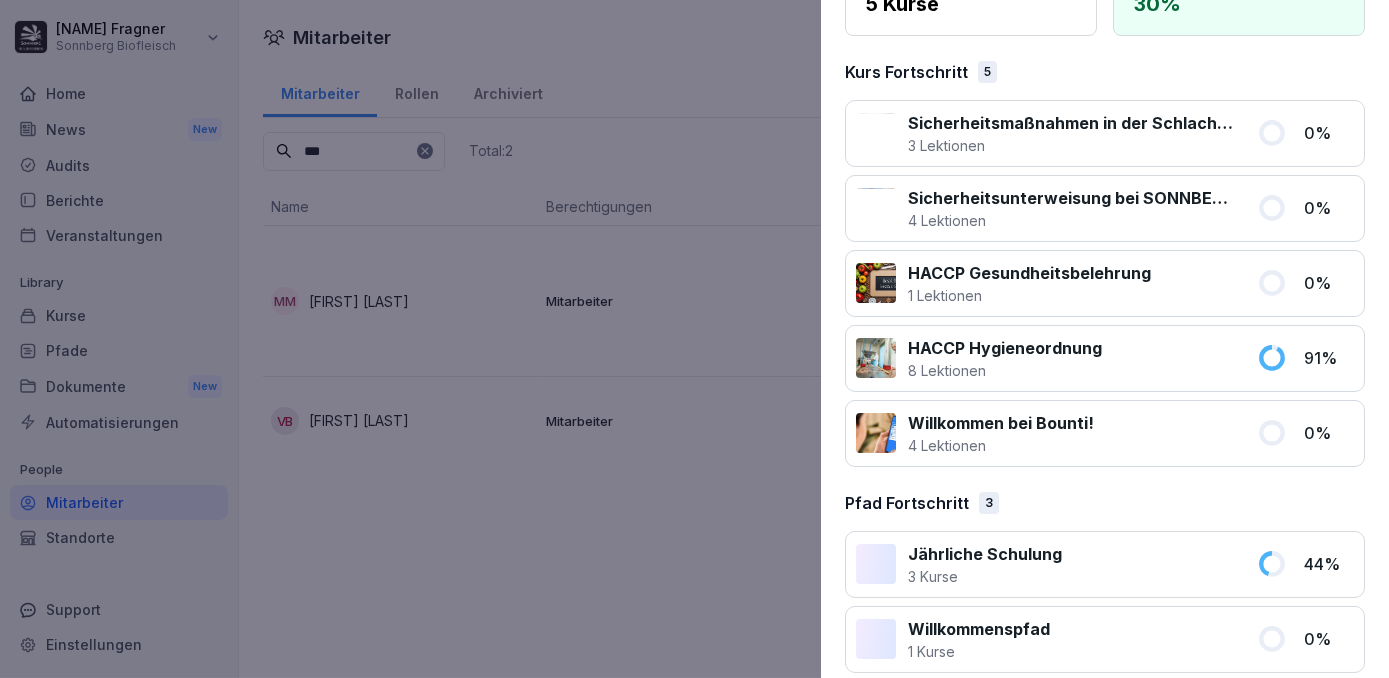scroll, scrollTop: 0, scrollLeft: 0, axis: both 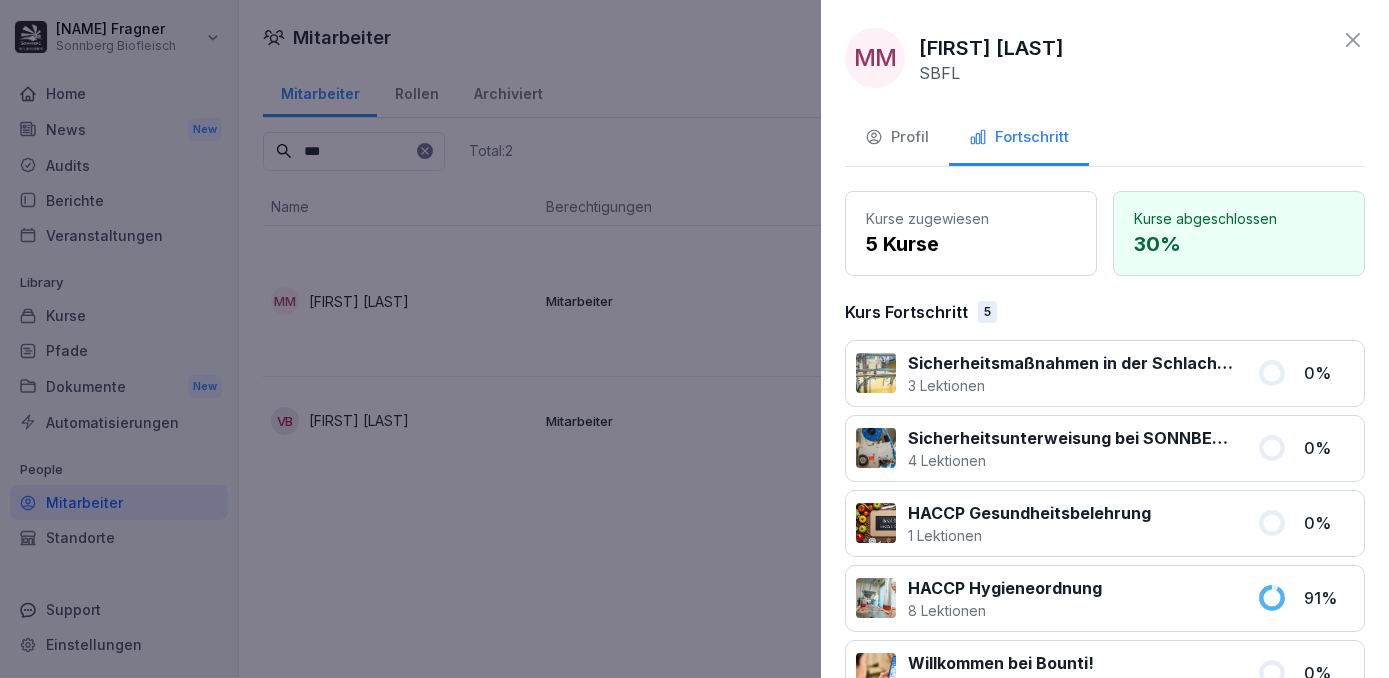 click 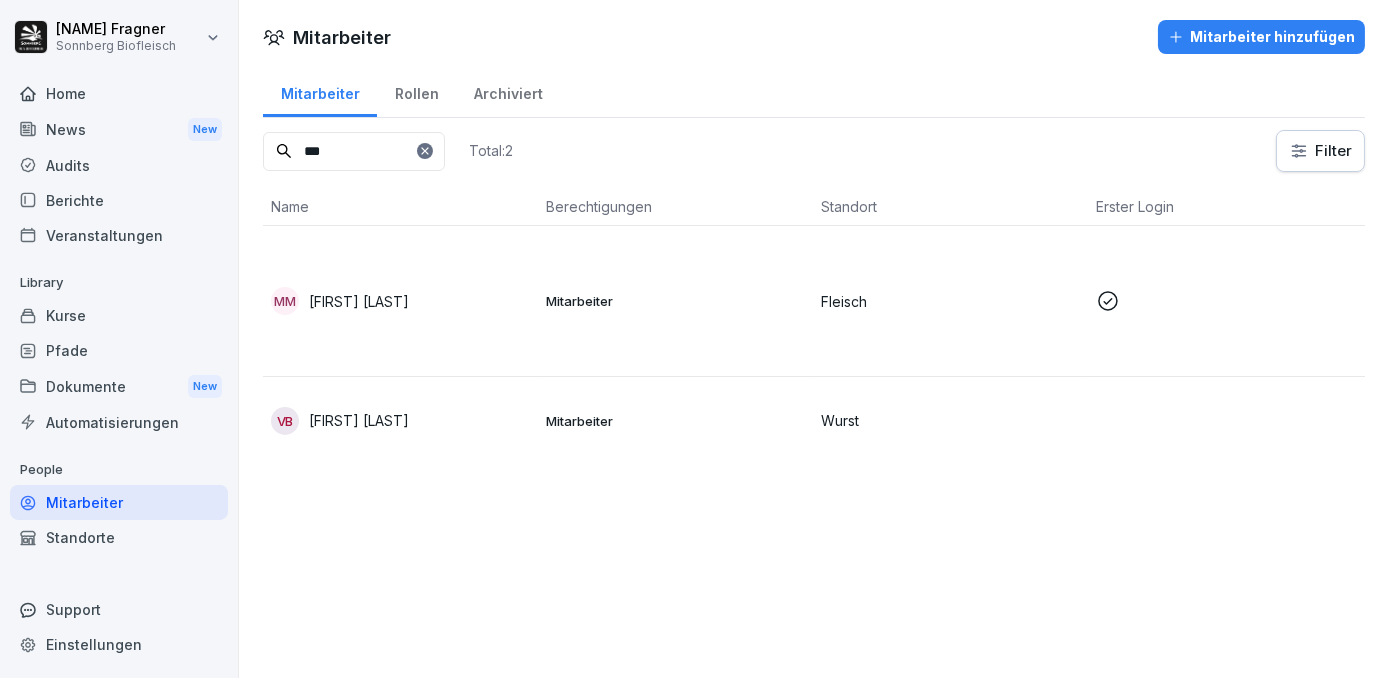 click on "Kurse" at bounding box center [119, 315] 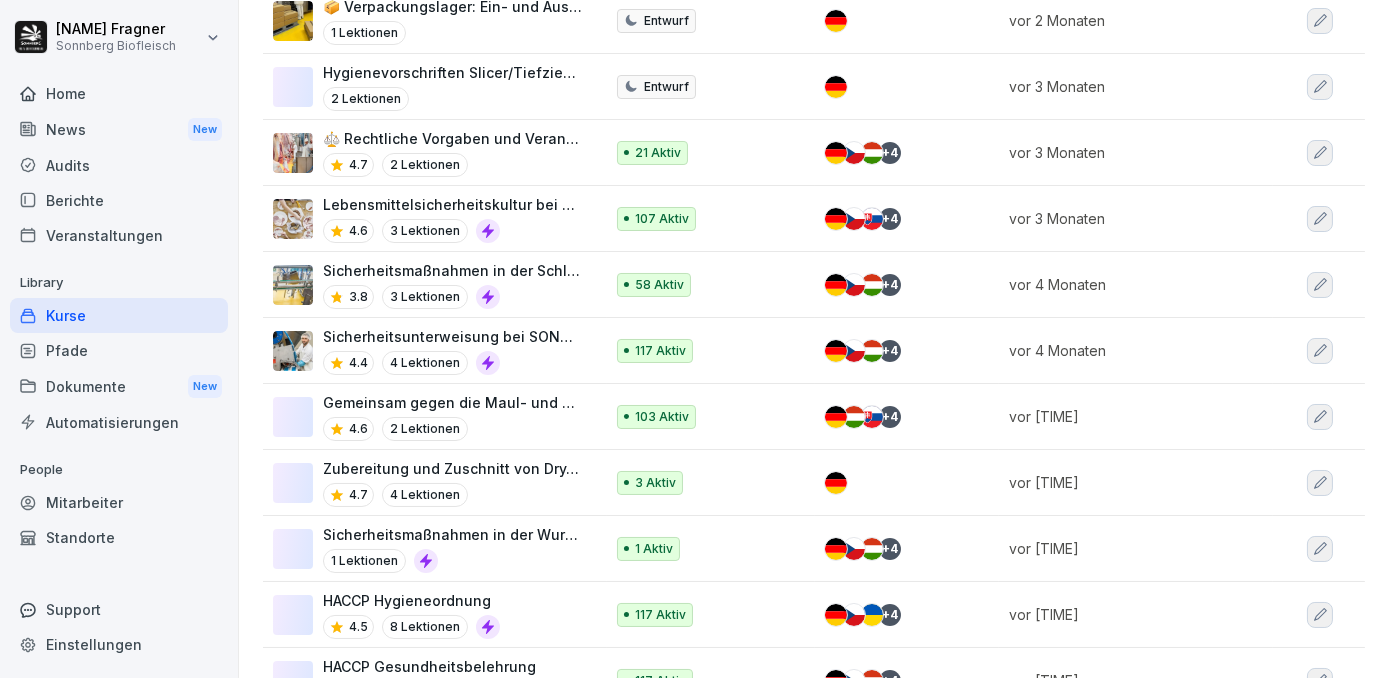 scroll, scrollTop: 727, scrollLeft: 0, axis: vertical 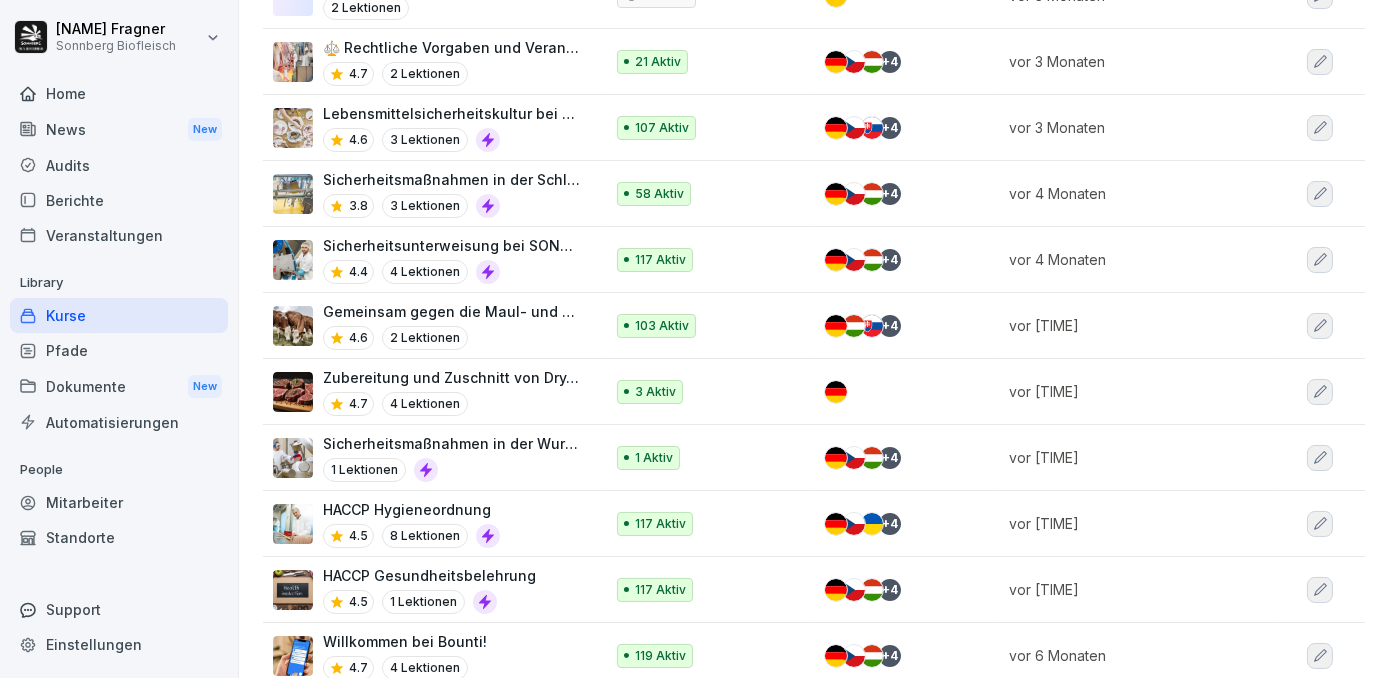 click on "HACCP Hygieneordnung" at bounding box center [411, 509] 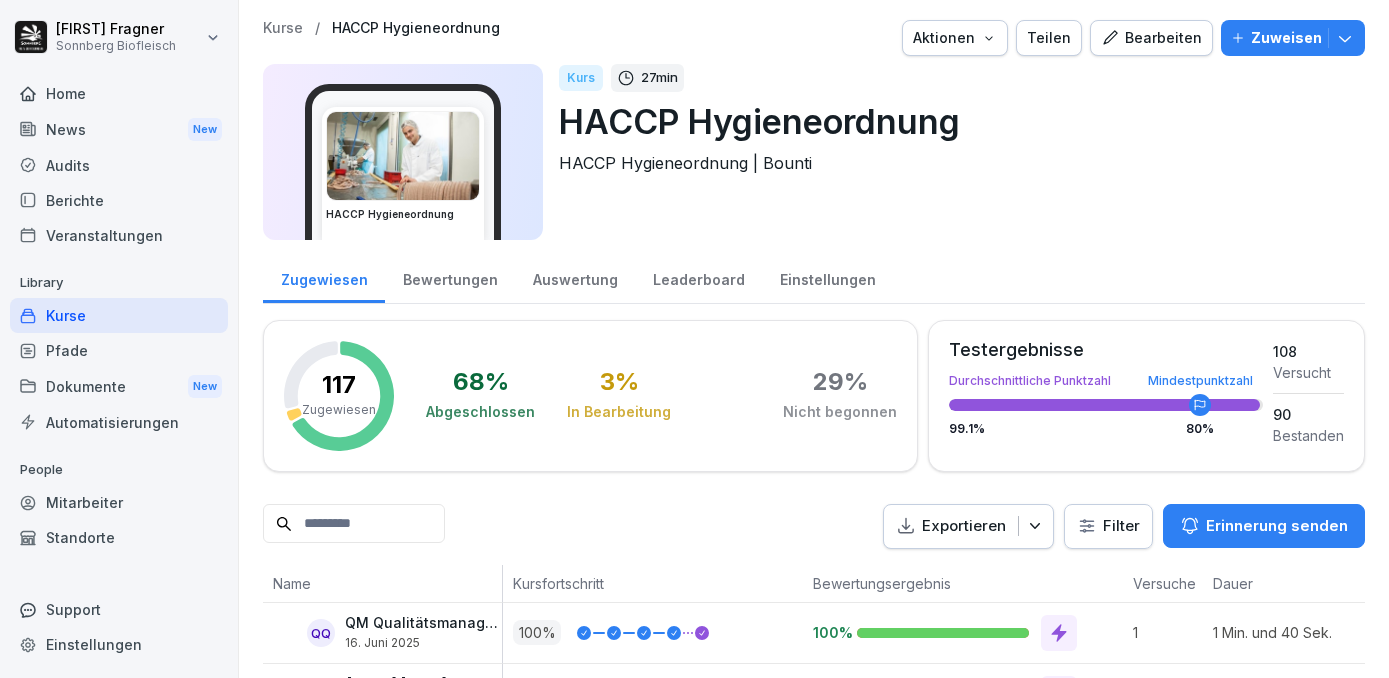 scroll, scrollTop: 0, scrollLeft: 0, axis: both 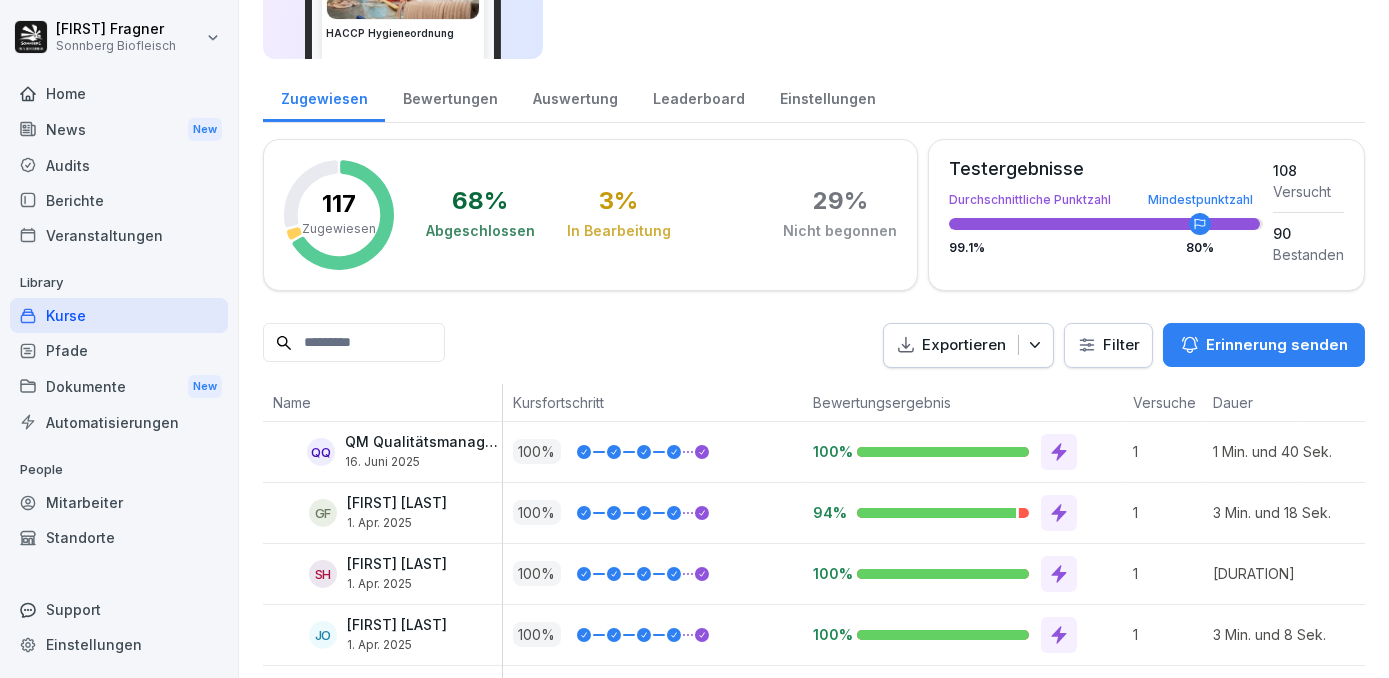 click on "Bewertungen" at bounding box center [450, 96] 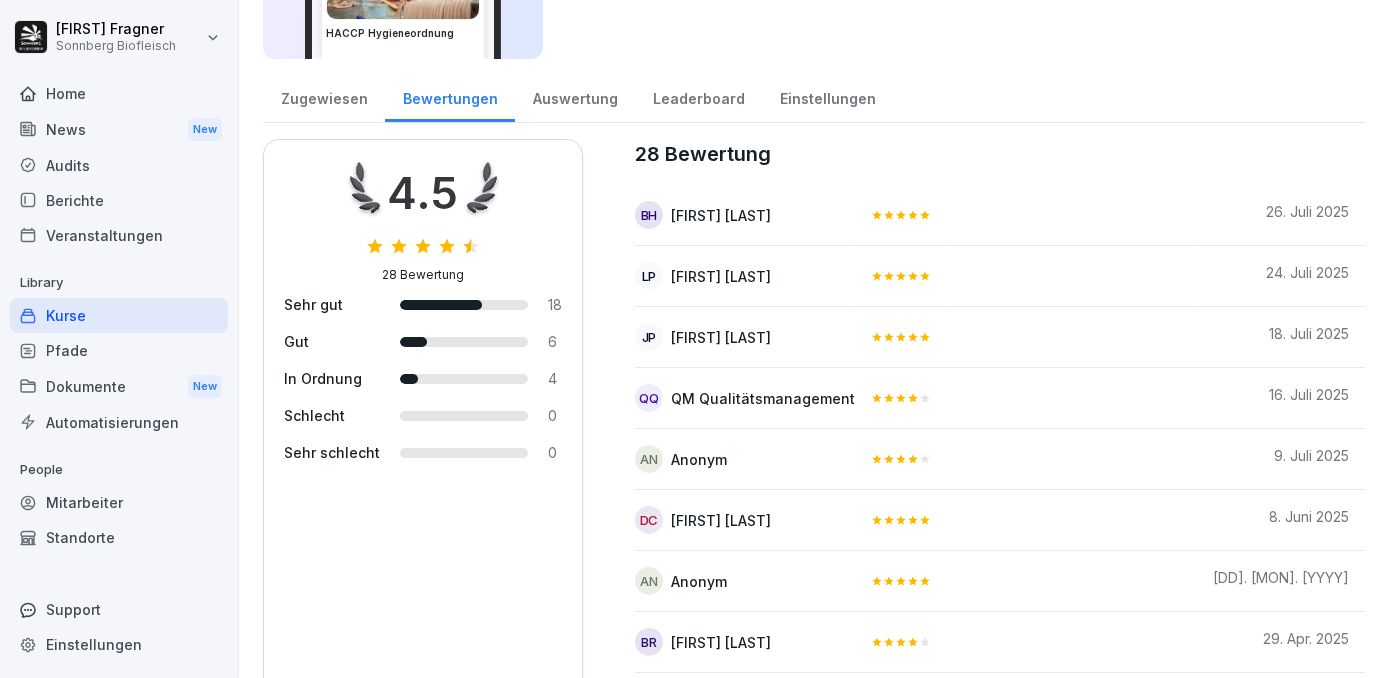 click on "Zugewiesen" at bounding box center [324, 96] 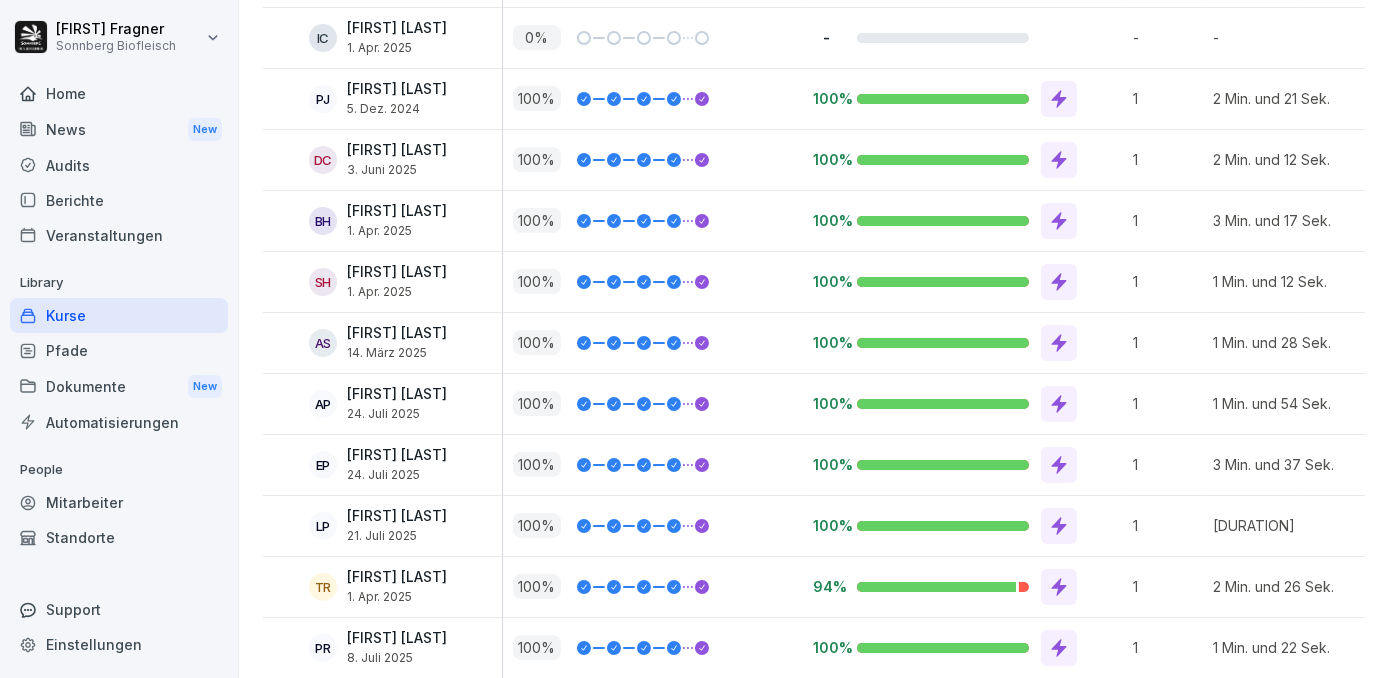 scroll, scrollTop: 7074, scrollLeft: 0, axis: vertical 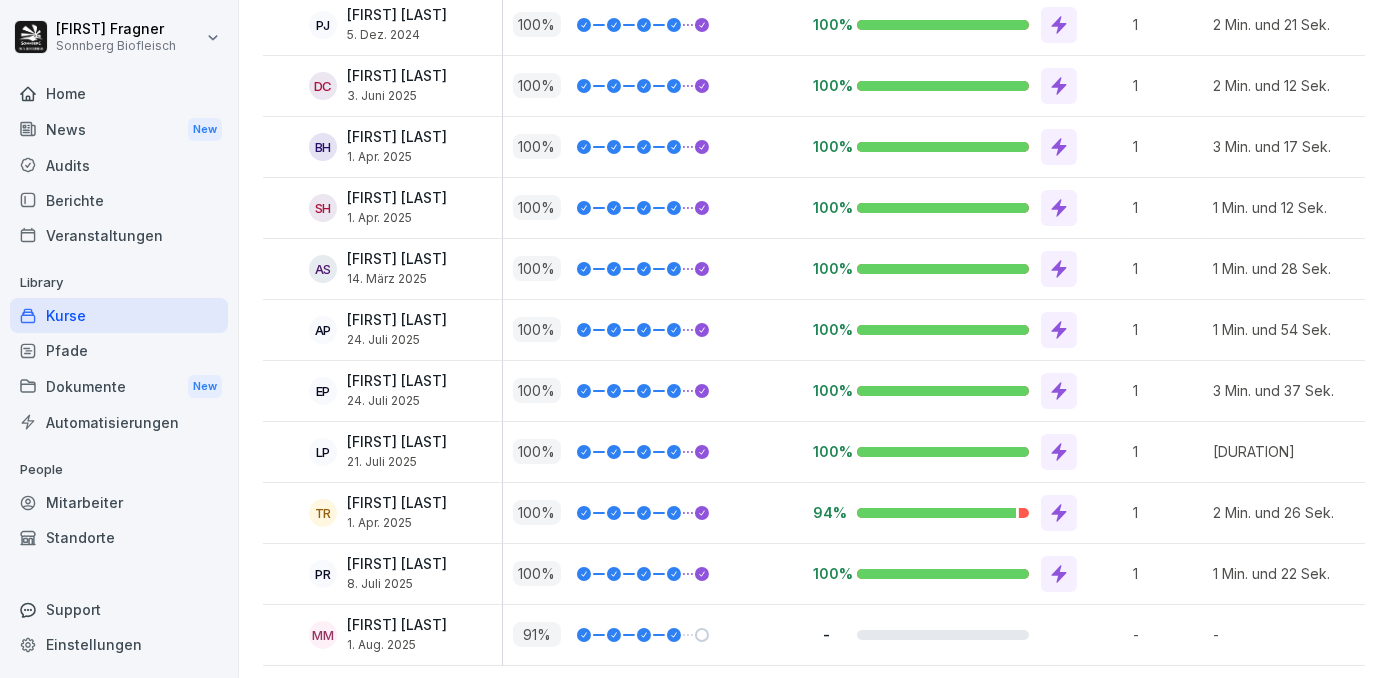 click at bounding box center (629, 635) 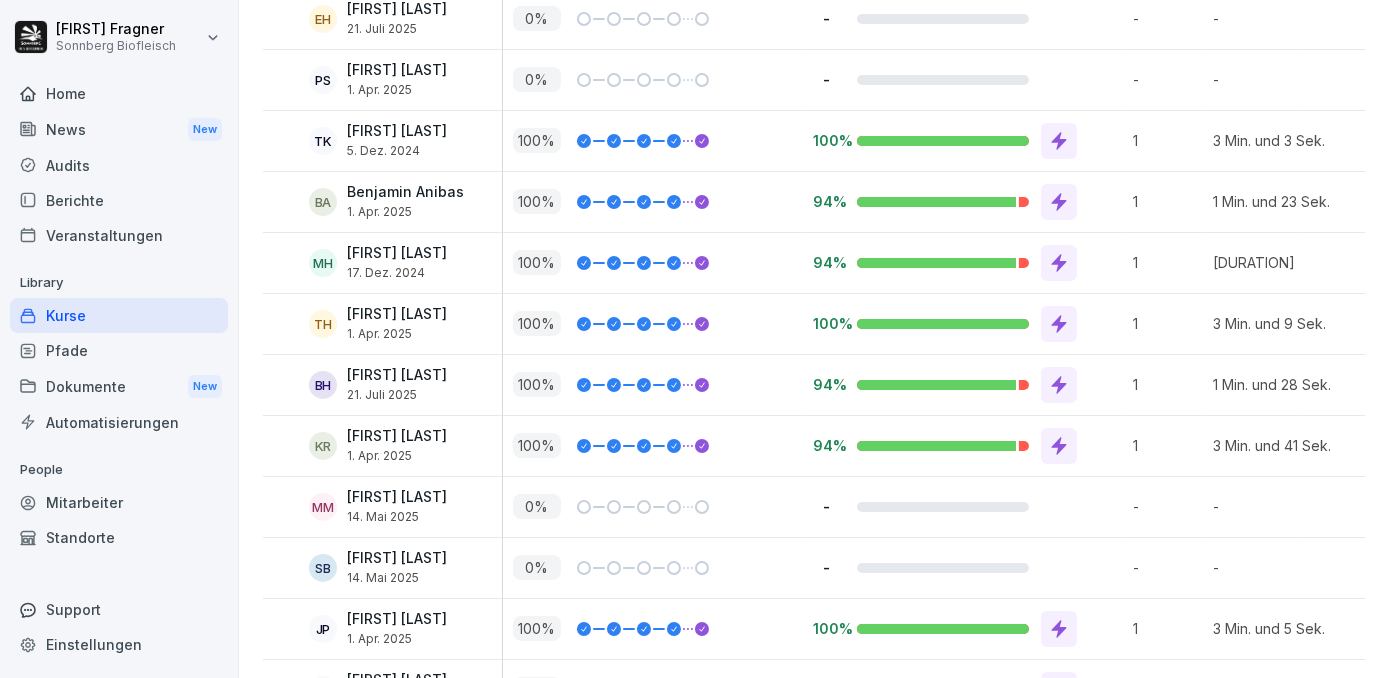 scroll, scrollTop: 6074, scrollLeft: 0, axis: vertical 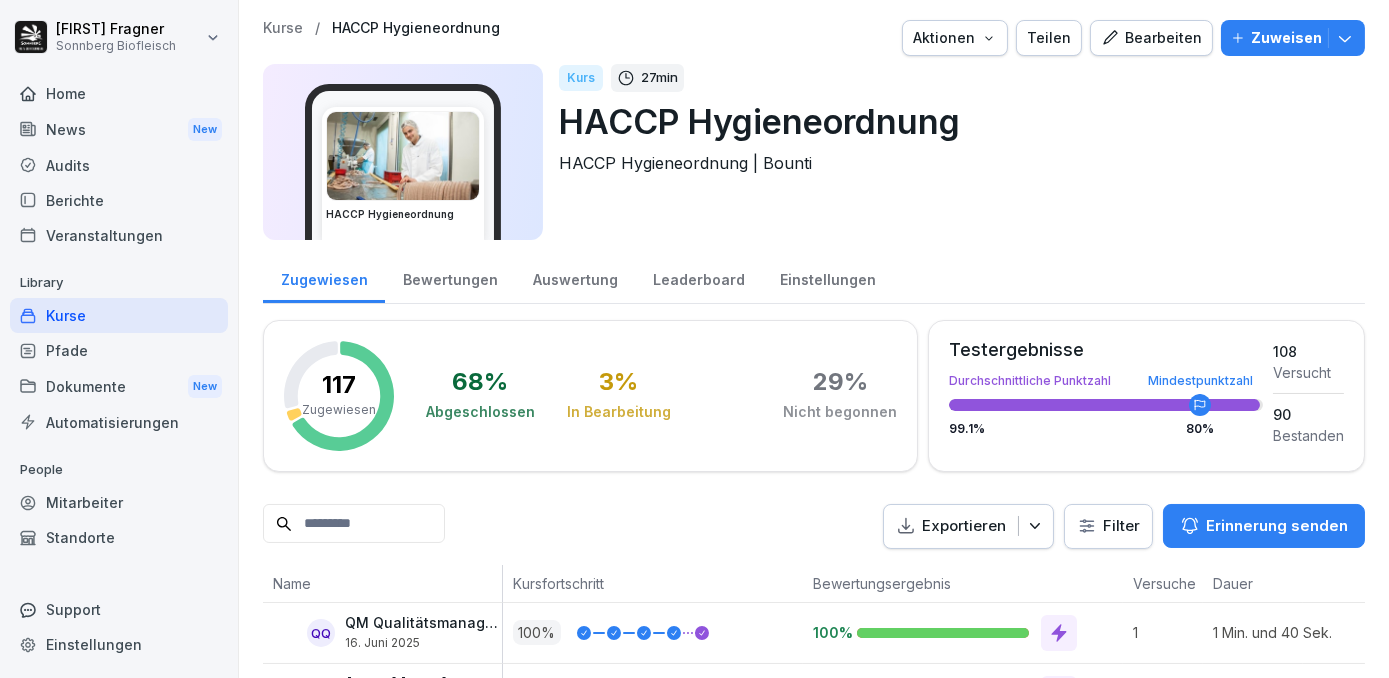 click on "Home" at bounding box center [119, 93] 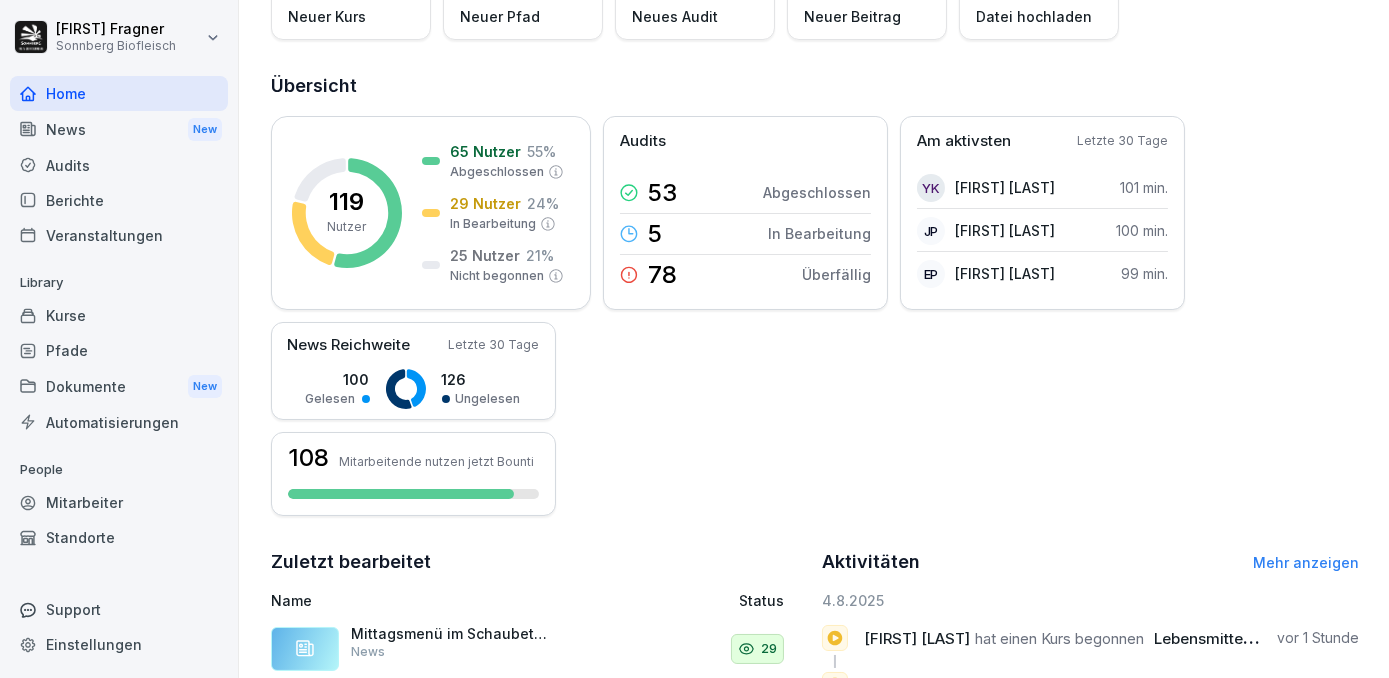 scroll, scrollTop: 0, scrollLeft: 0, axis: both 